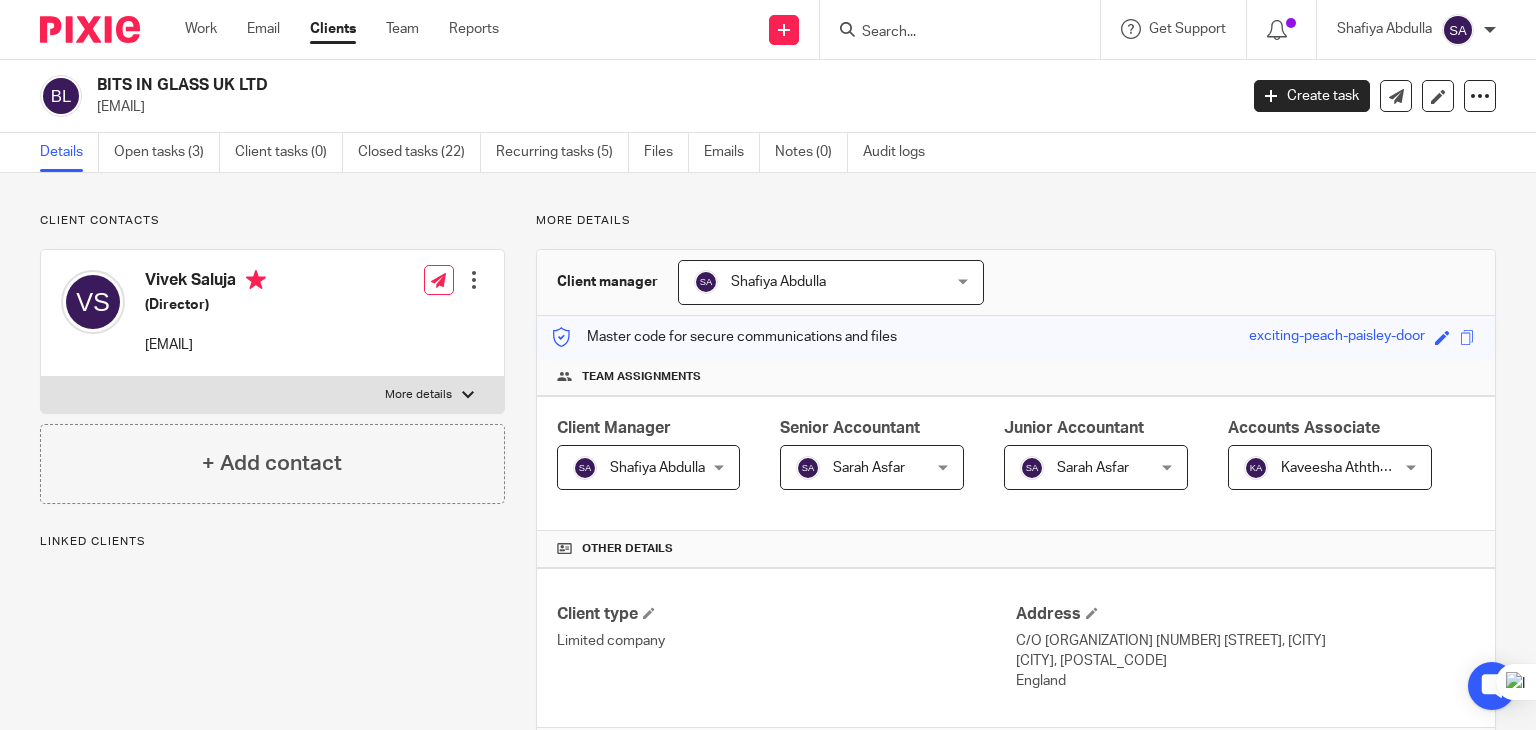 scroll, scrollTop: 0, scrollLeft: 0, axis: both 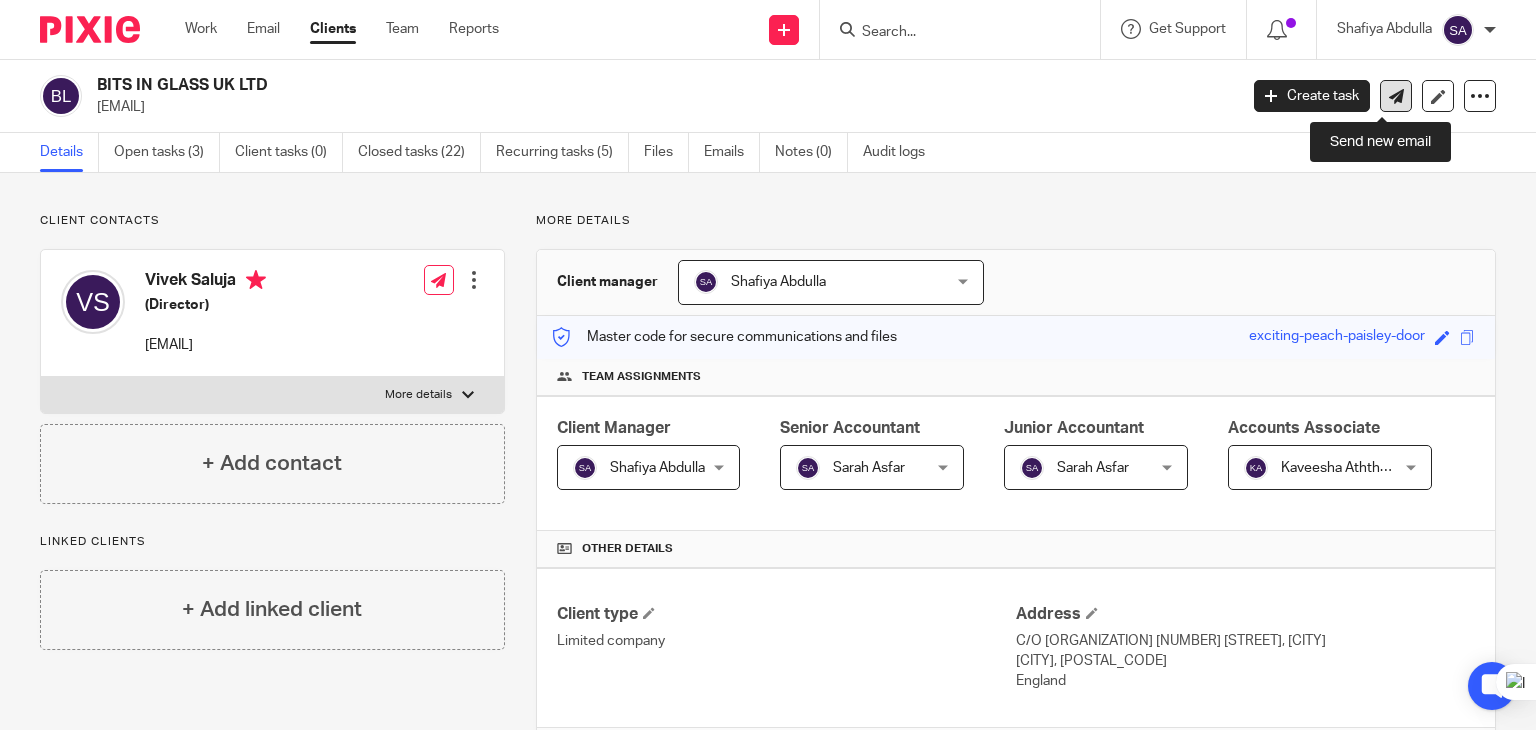 click at bounding box center (1396, 96) 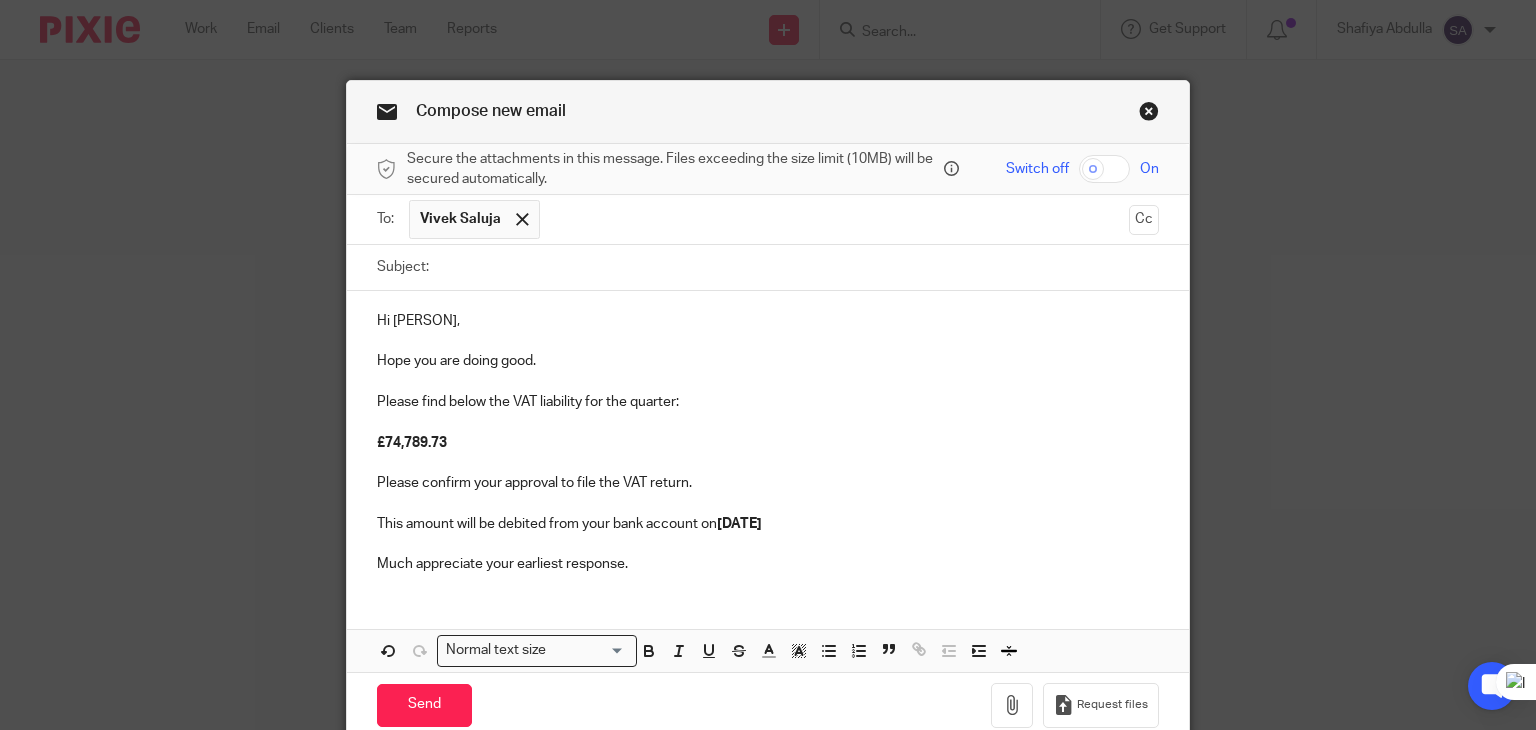 scroll, scrollTop: 0, scrollLeft: 0, axis: both 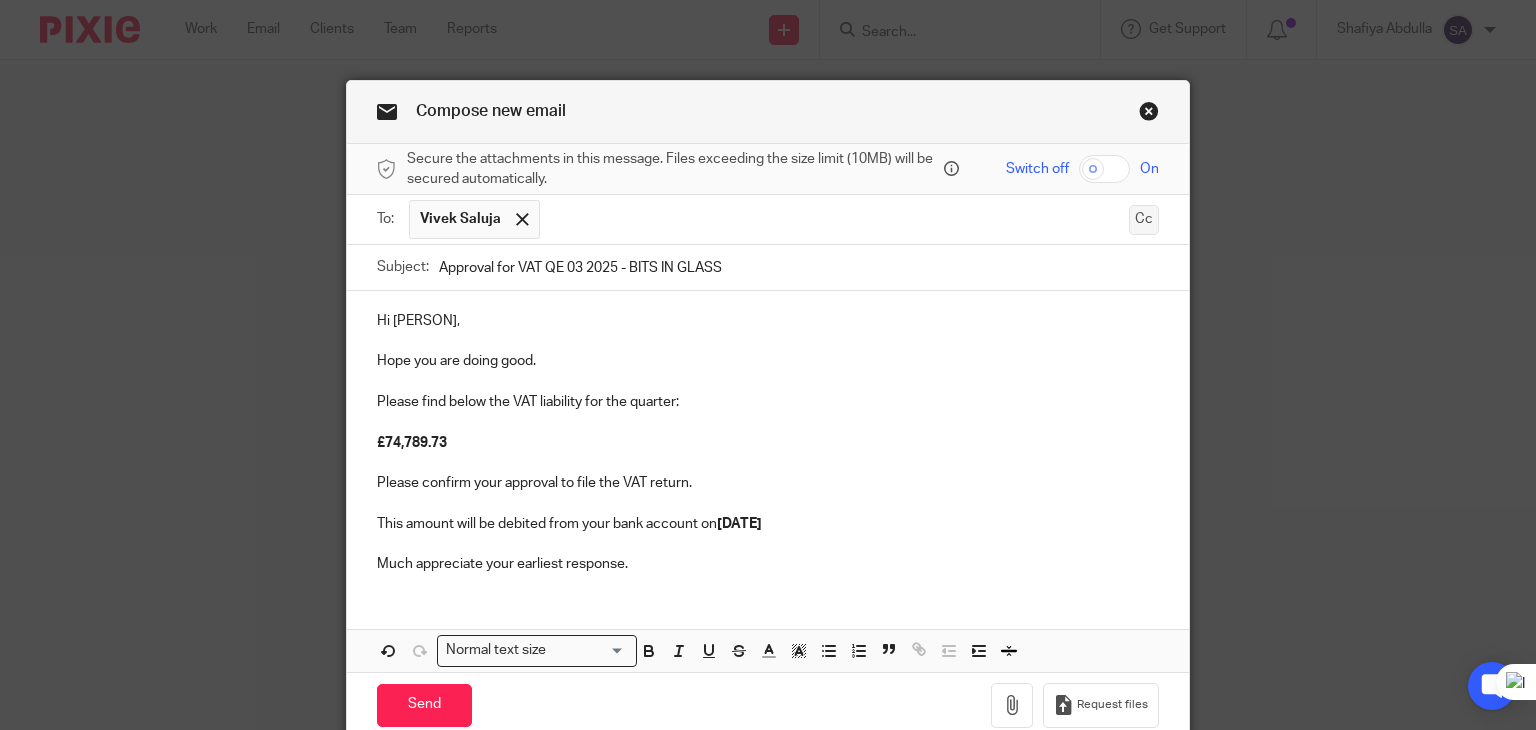 type on "Approval for VAT QE 03 2025 - BITS IN GLASS" 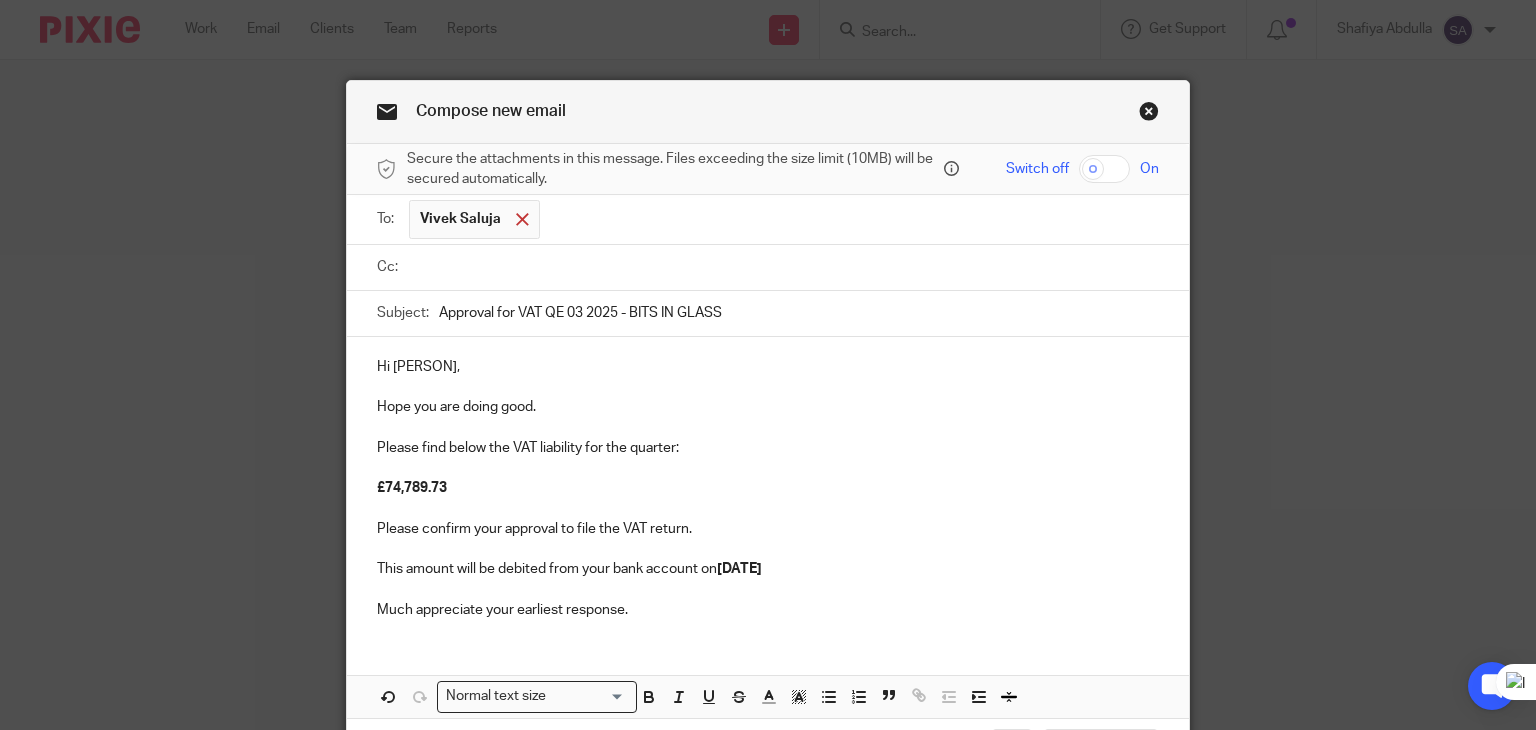 click at bounding box center (522, 219) 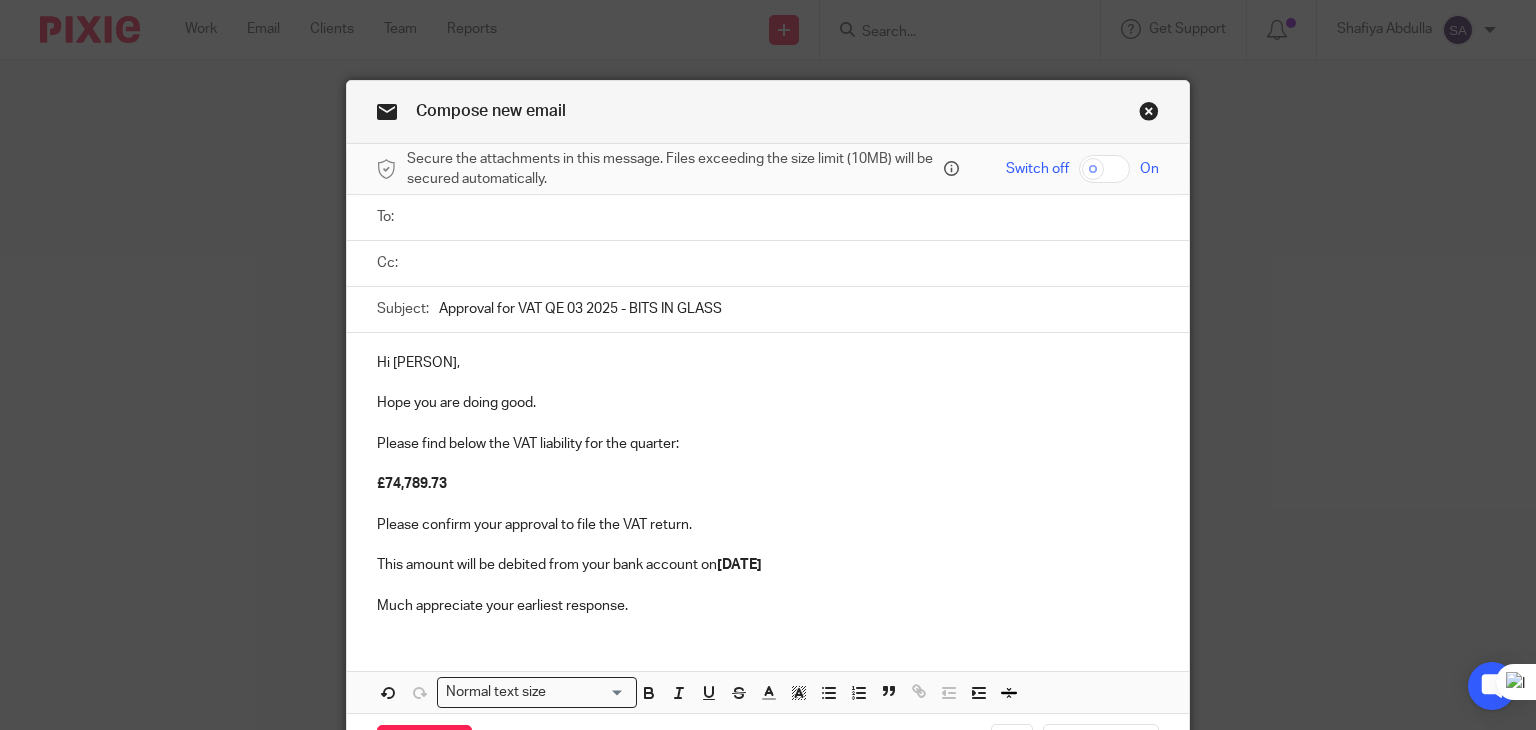 click at bounding box center (782, 217) 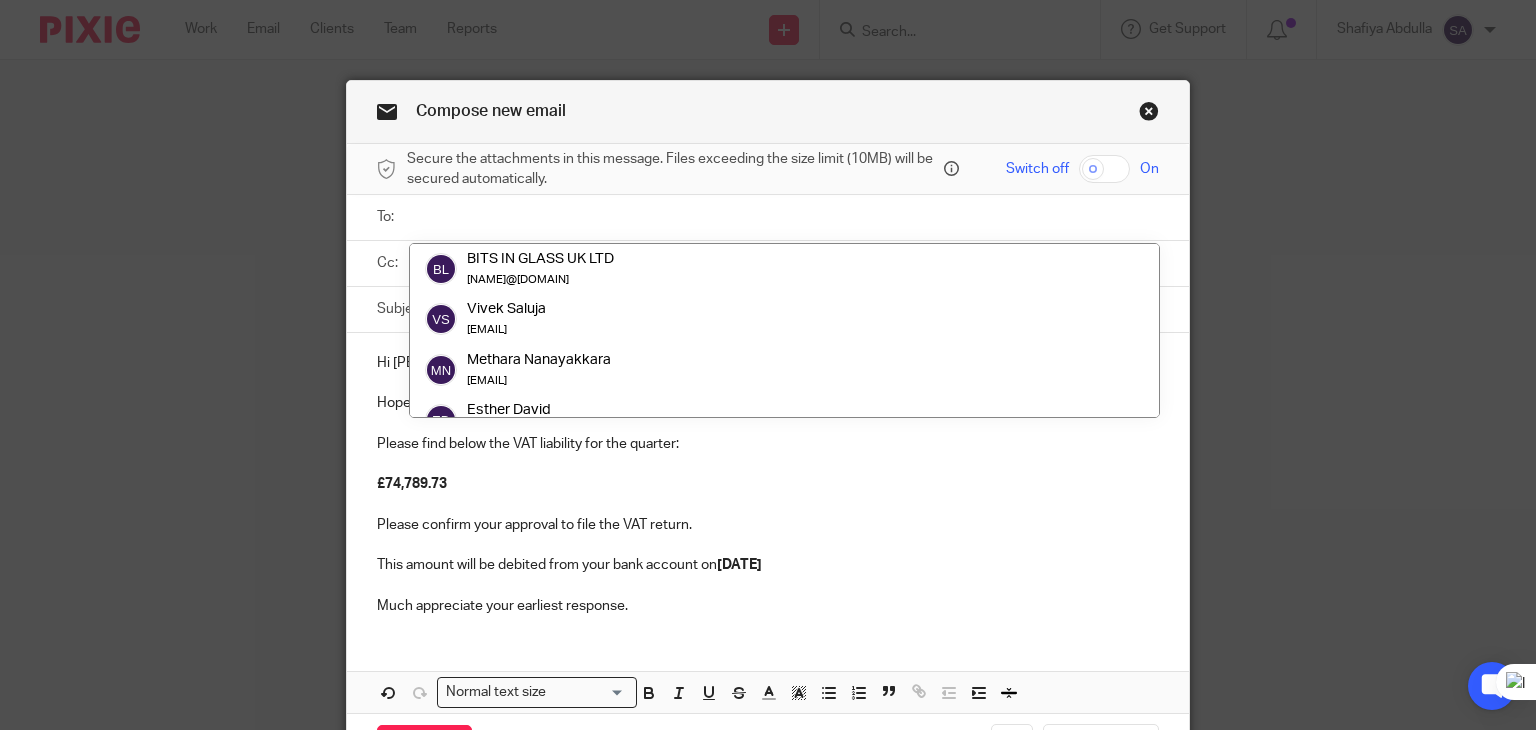 paste on "[EMAIL]" 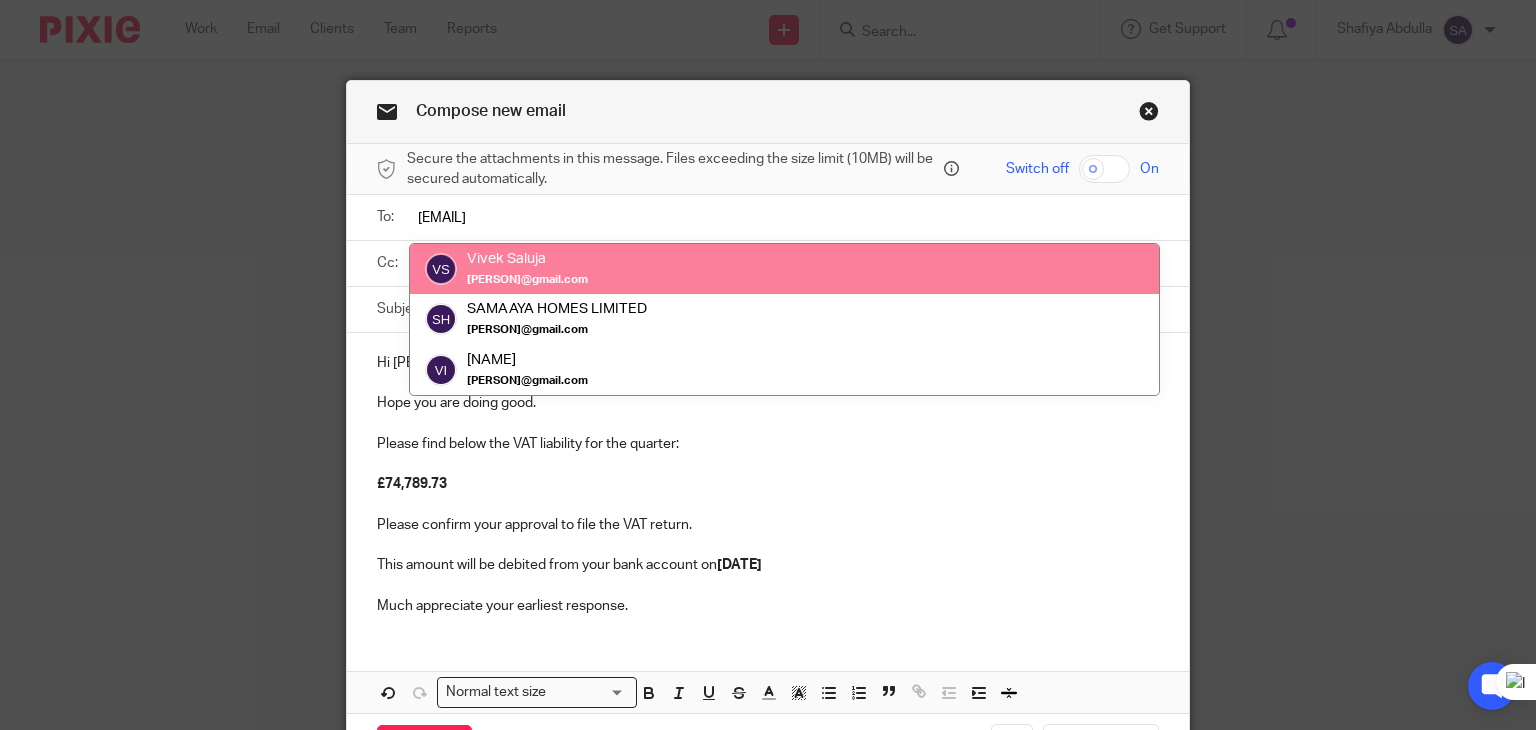 type on "[EMAIL]" 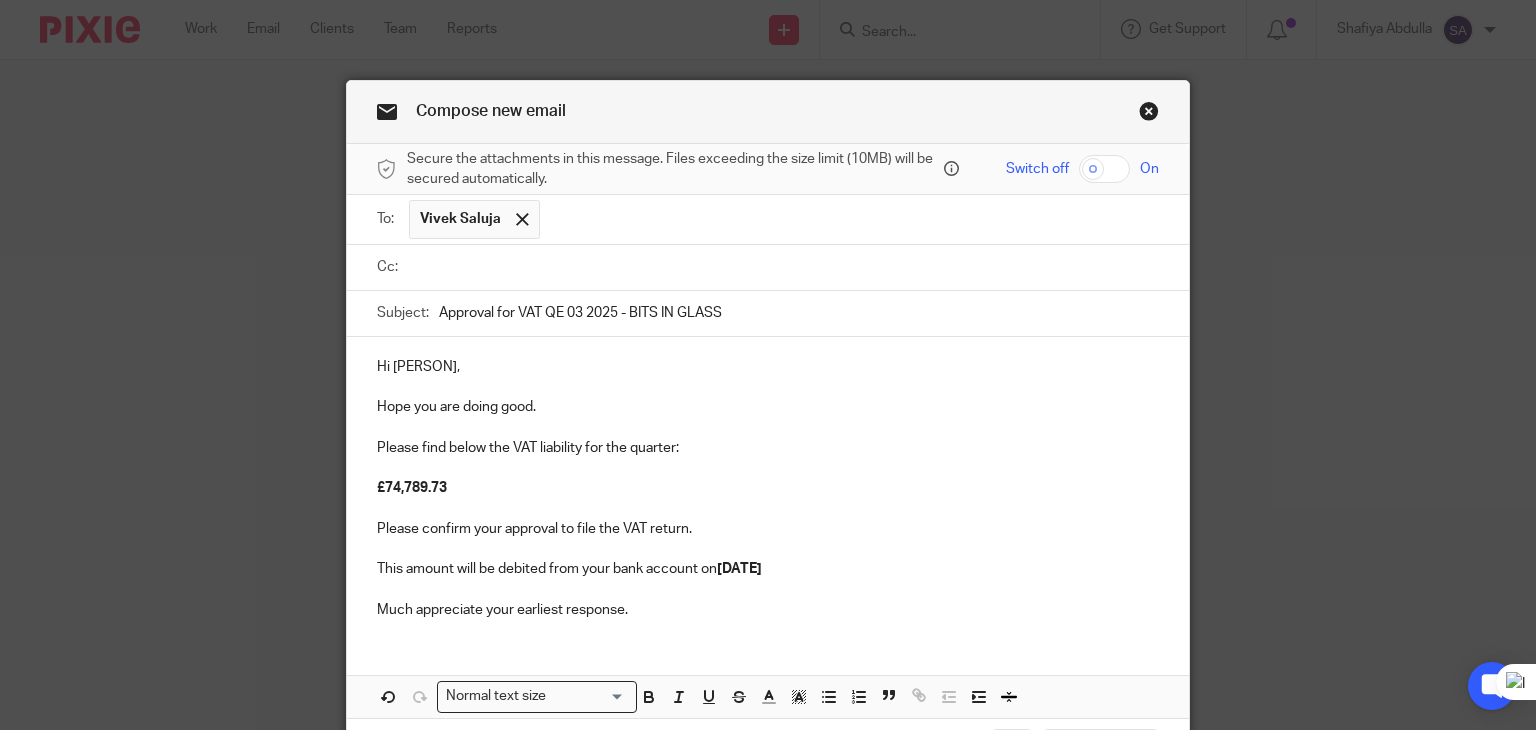 drag, startPoint x: 882, startPoint y: 228, endPoint x: 820, endPoint y: 239, distance: 62.968246 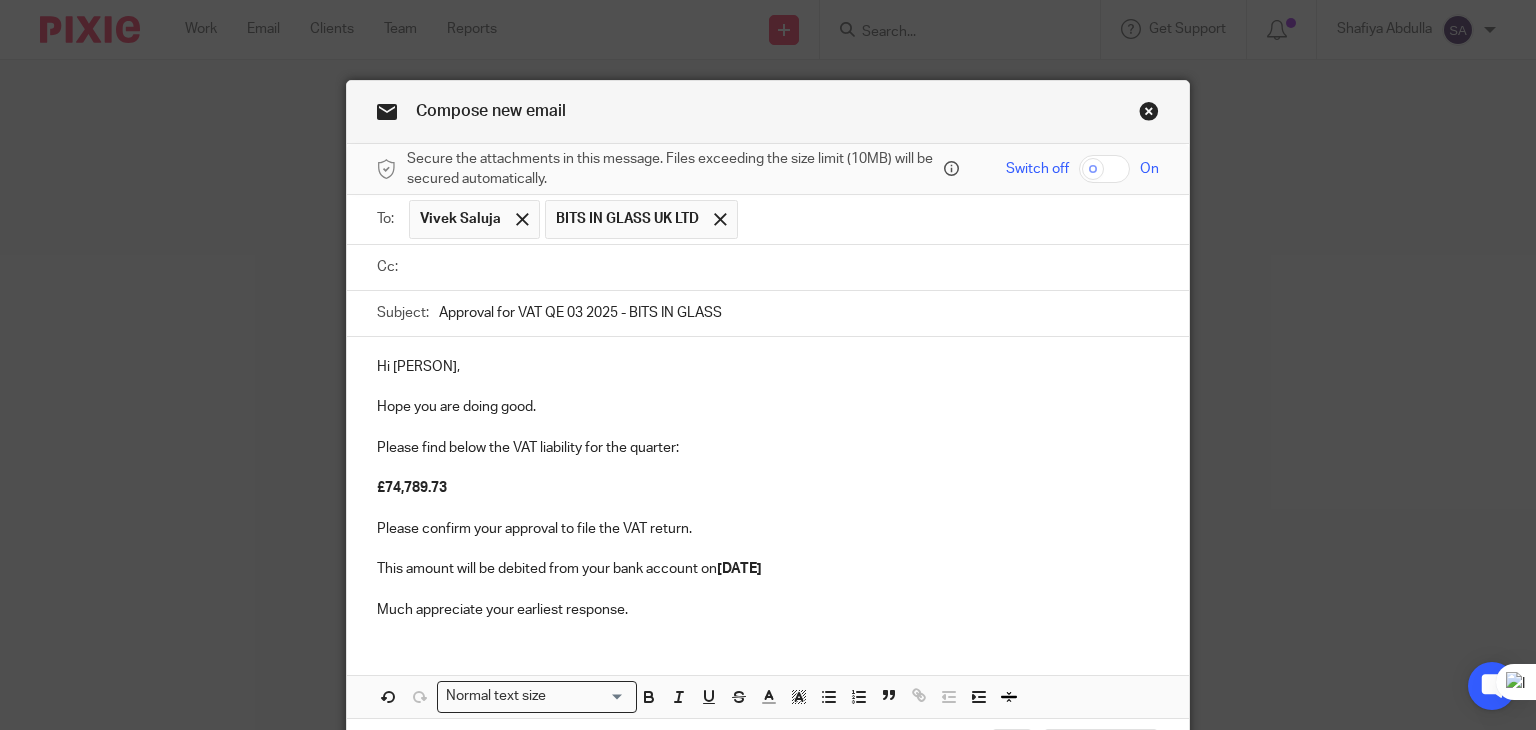 click at bounding box center [782, 267] 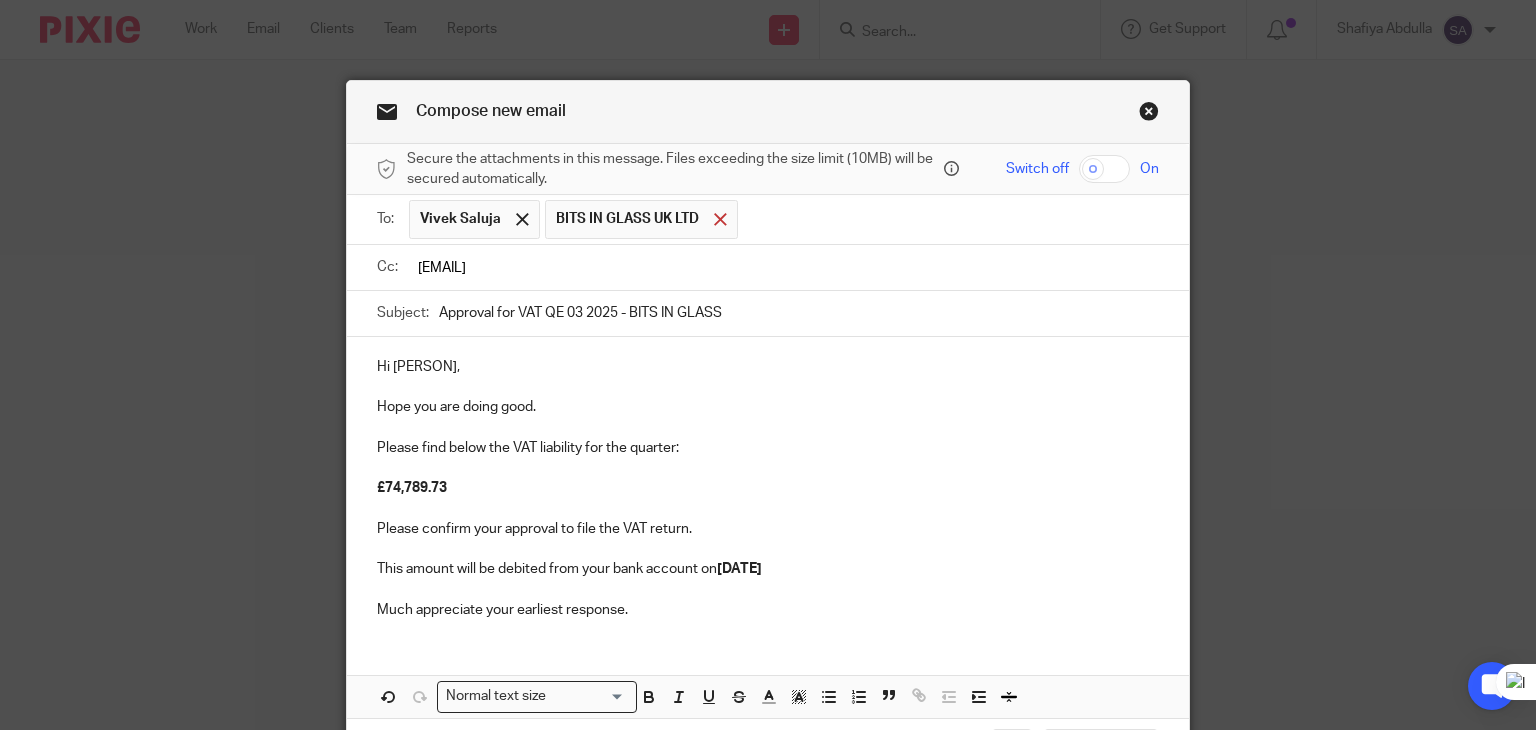 type on "[EMAIL]" 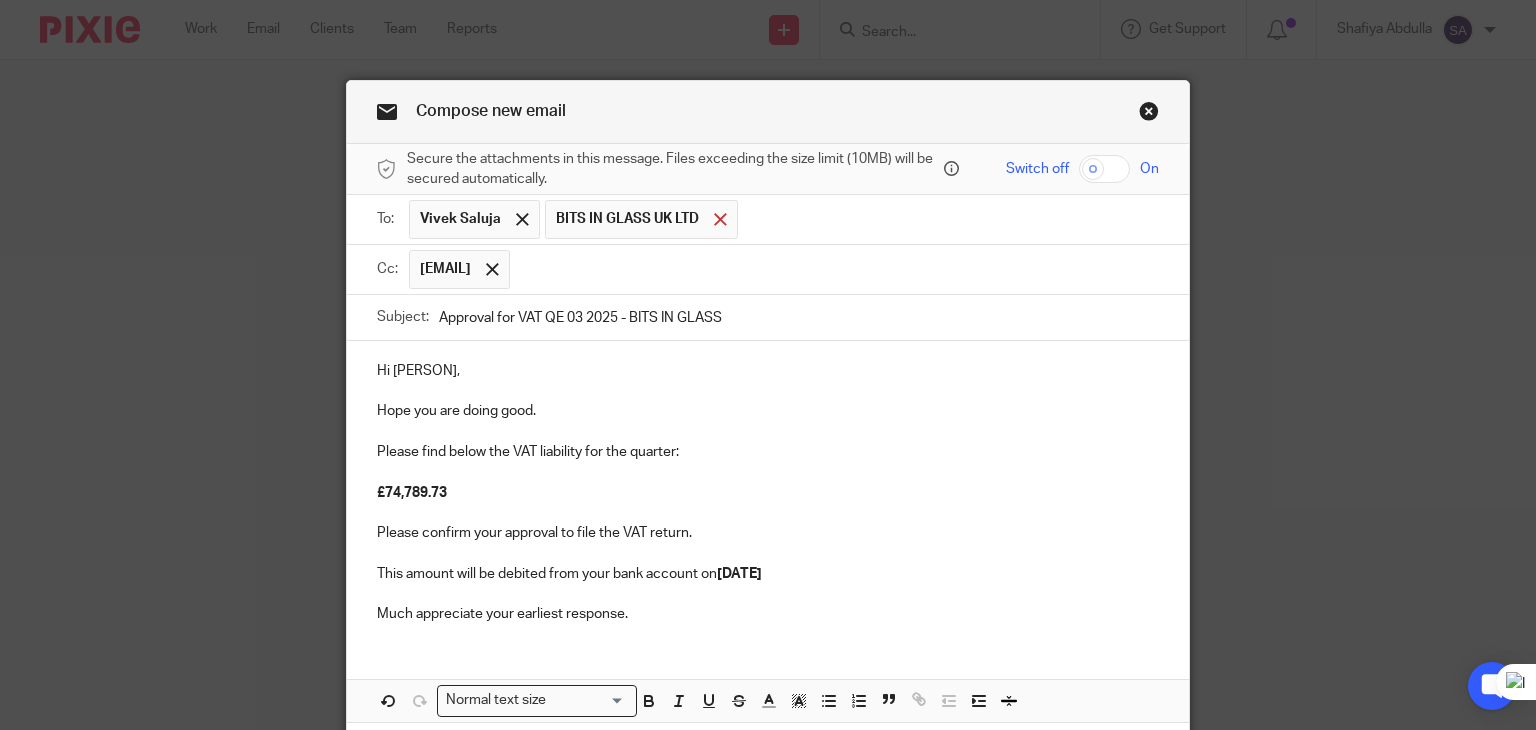 click at bounding box center [720, 219] 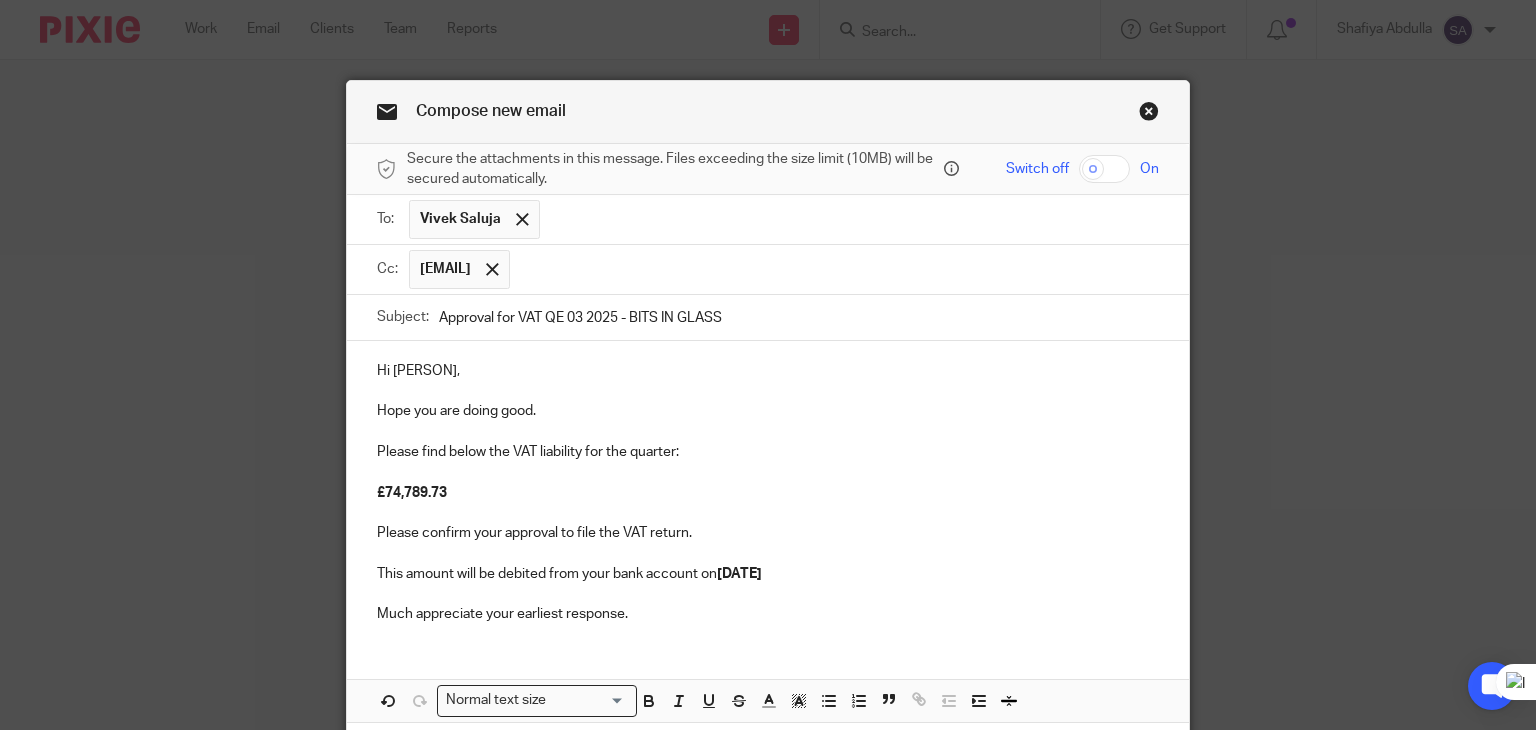 click at bounding box center [835, 269] 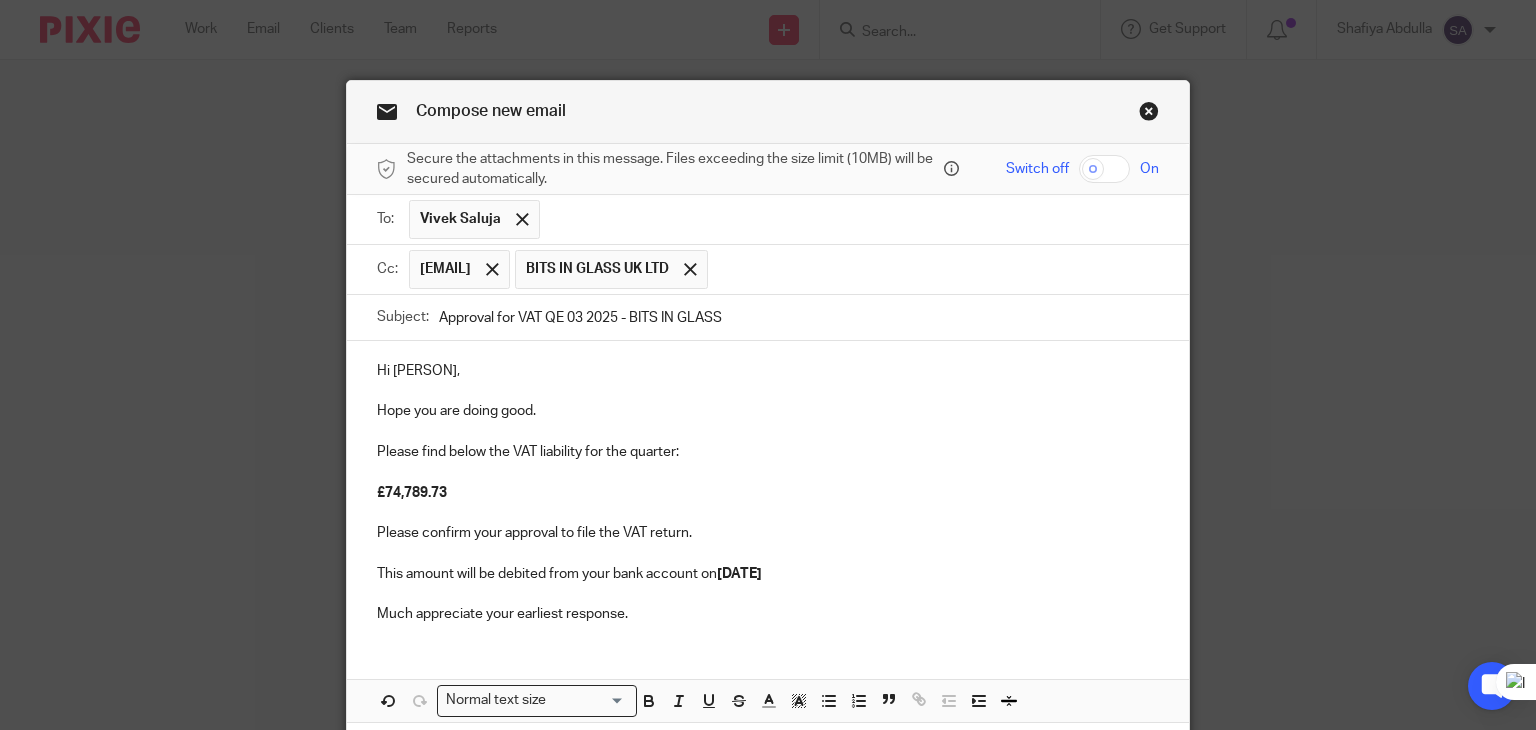click at bounding box center (934, 269) 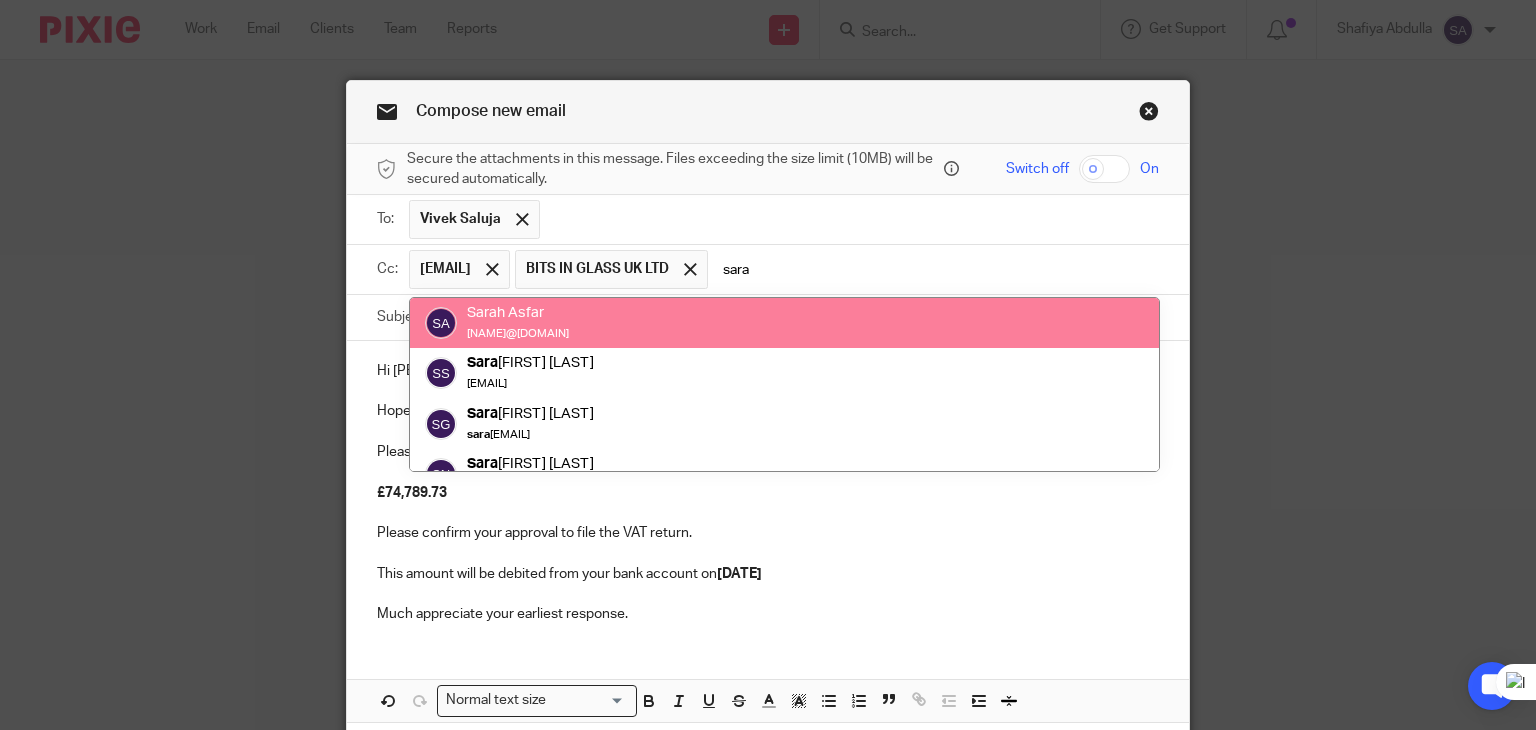type on "sara" 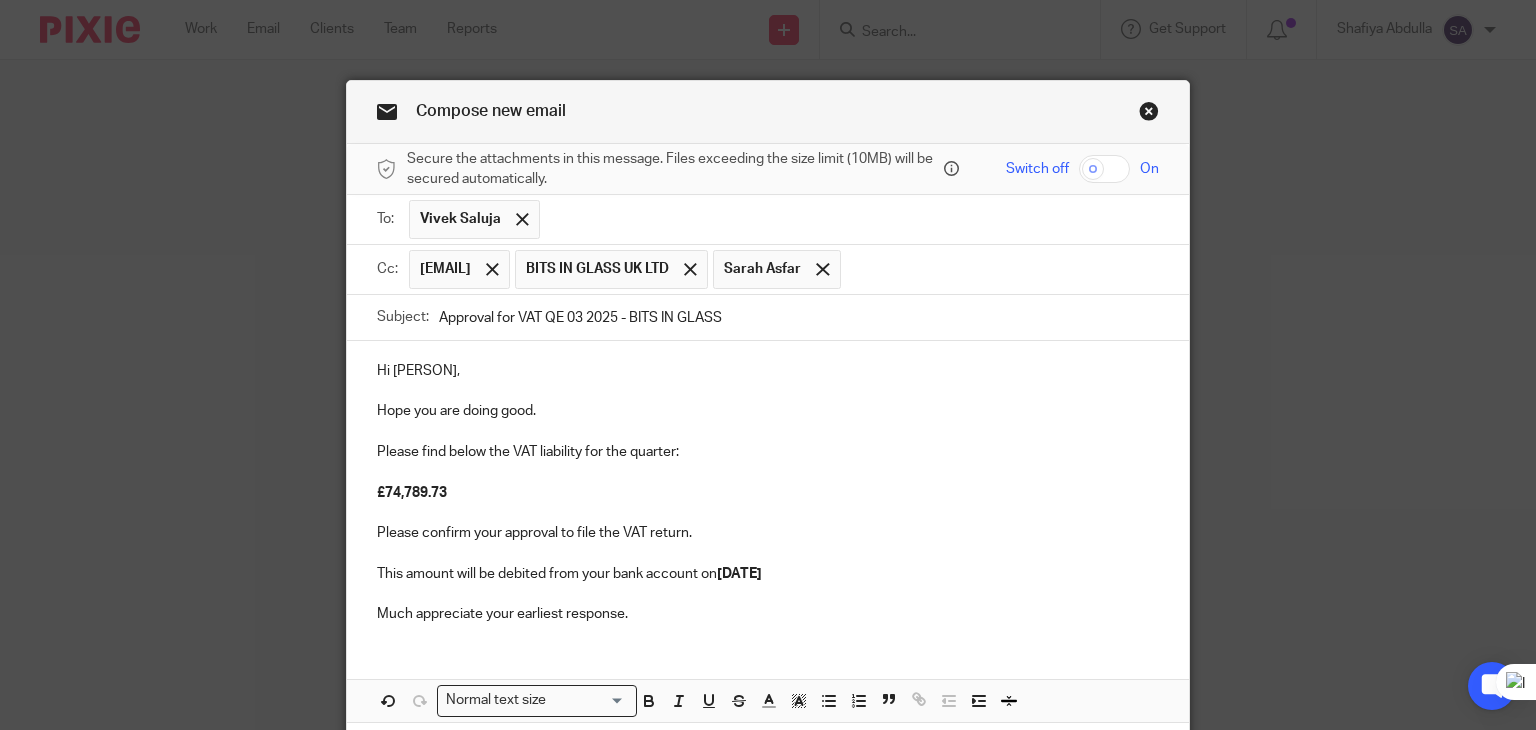 click at bounding box center [1001, 269] 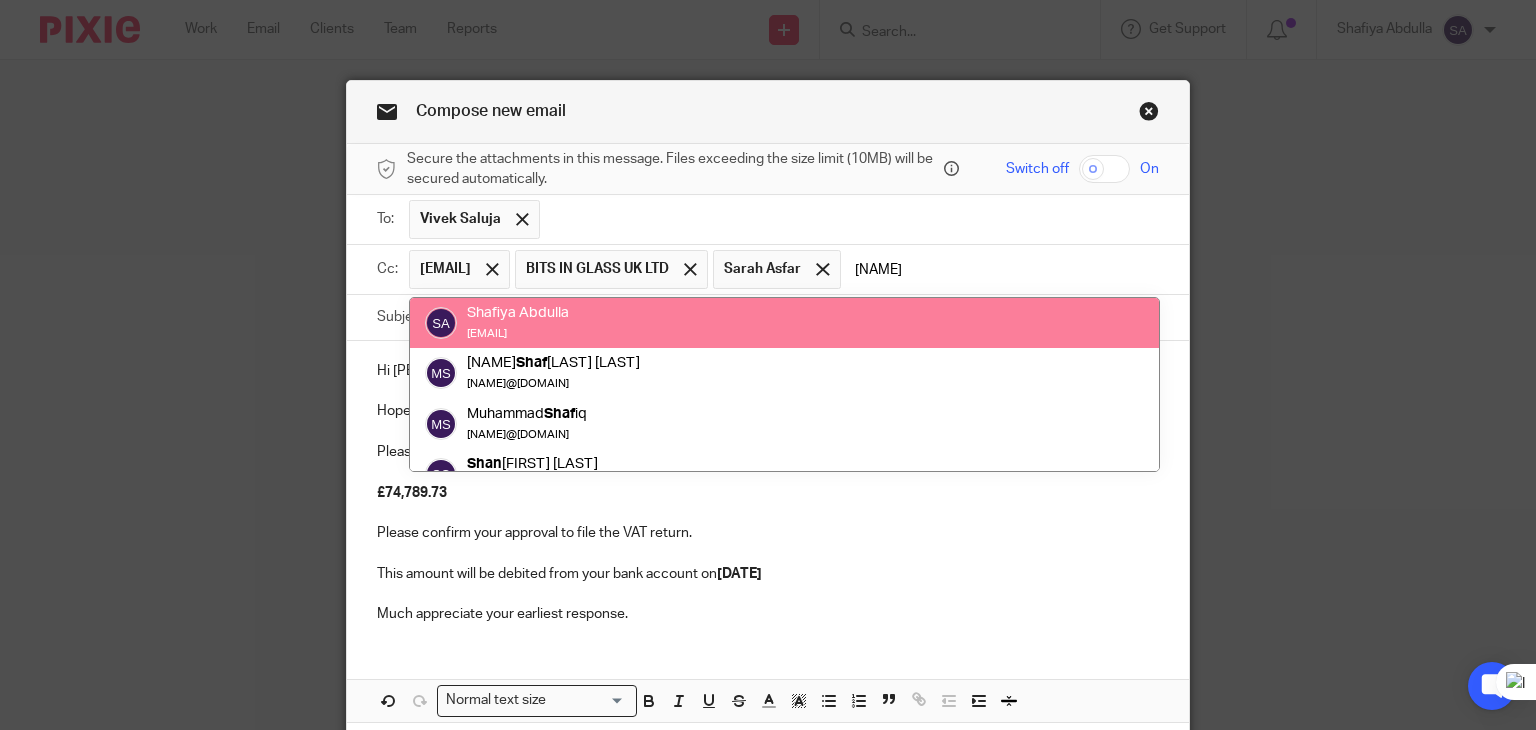 type on "[NAME]" 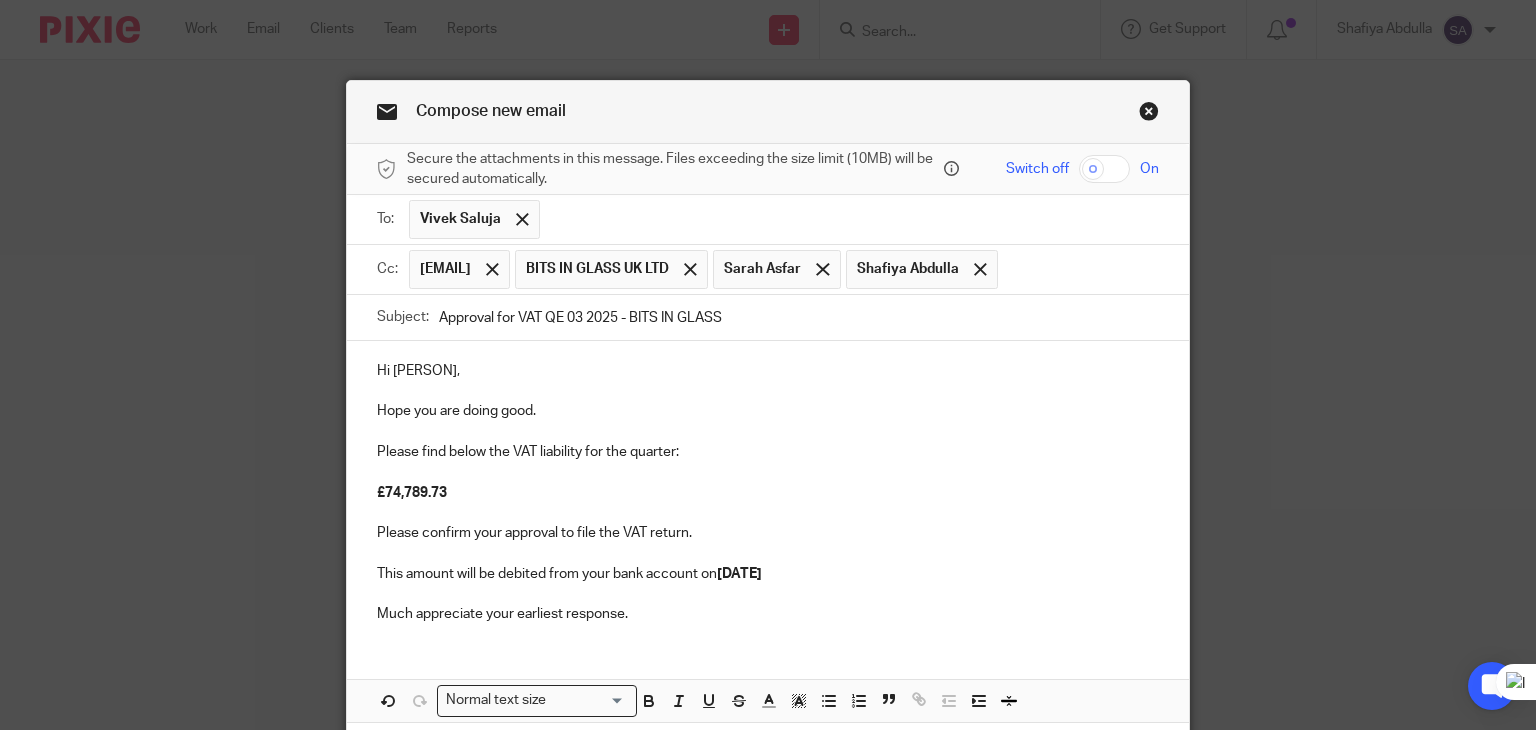 click at bounding box center (1079, 269) 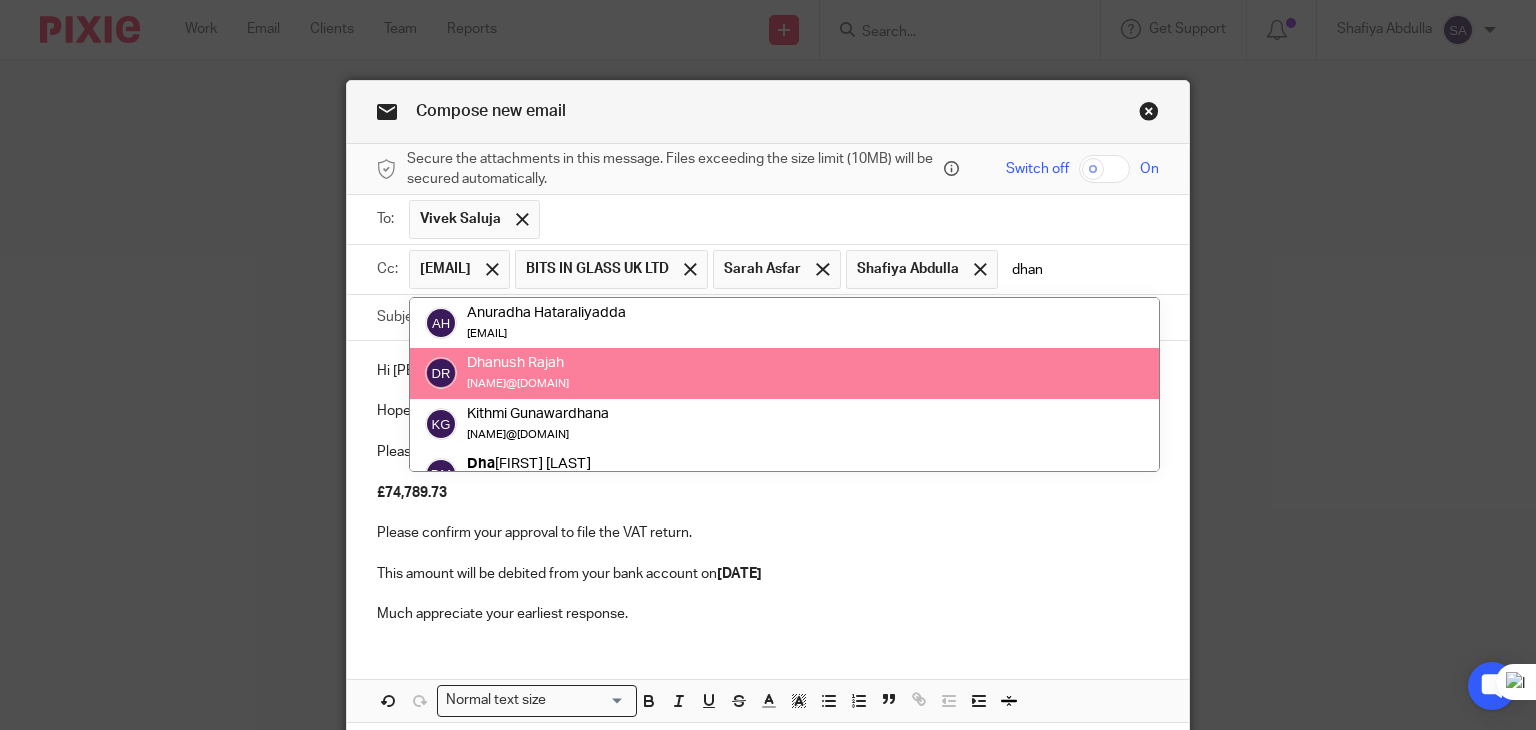 type on "dhan" 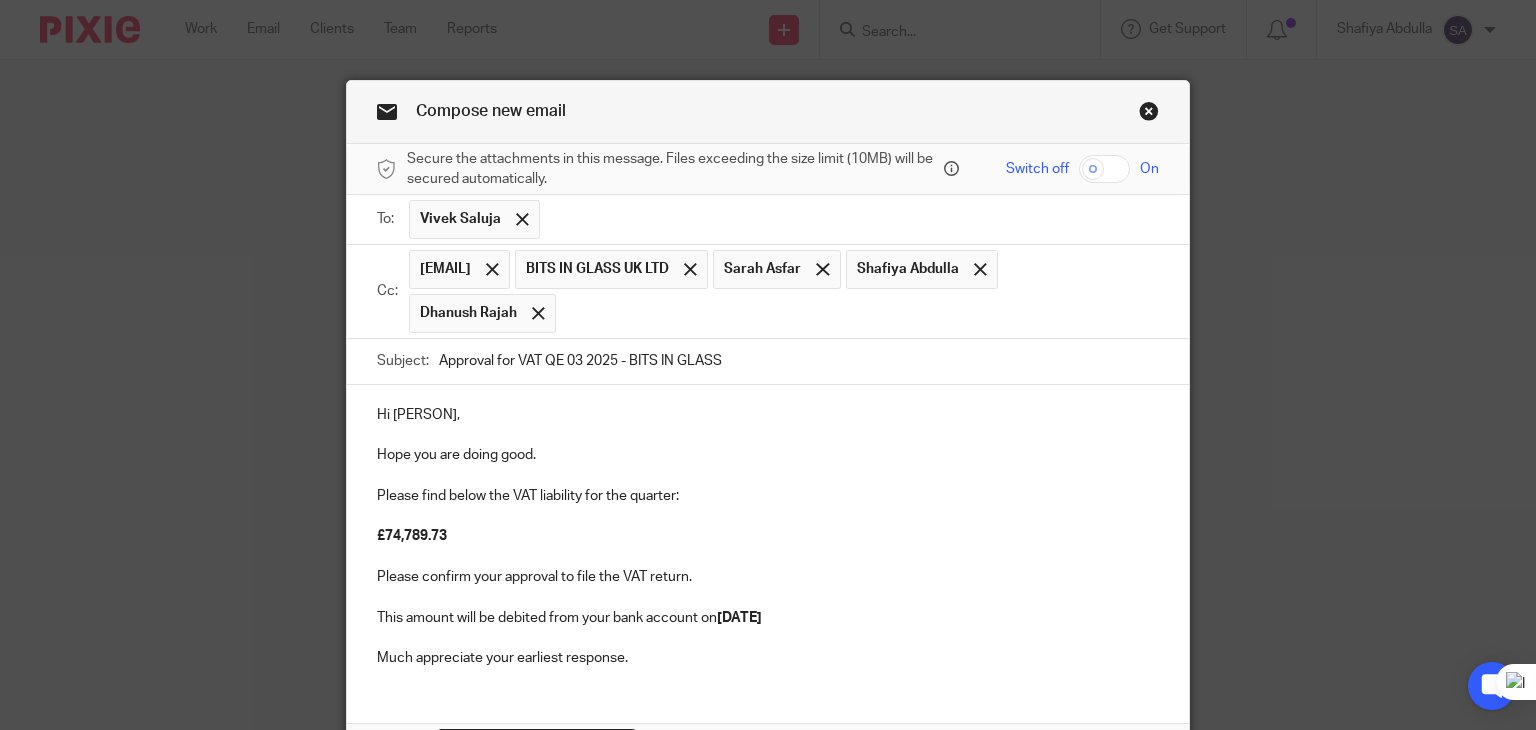 drag, startPoint x: 1125, startPoint y: 270, endPoint x: 1066, endPoint y: 270, distance: 59 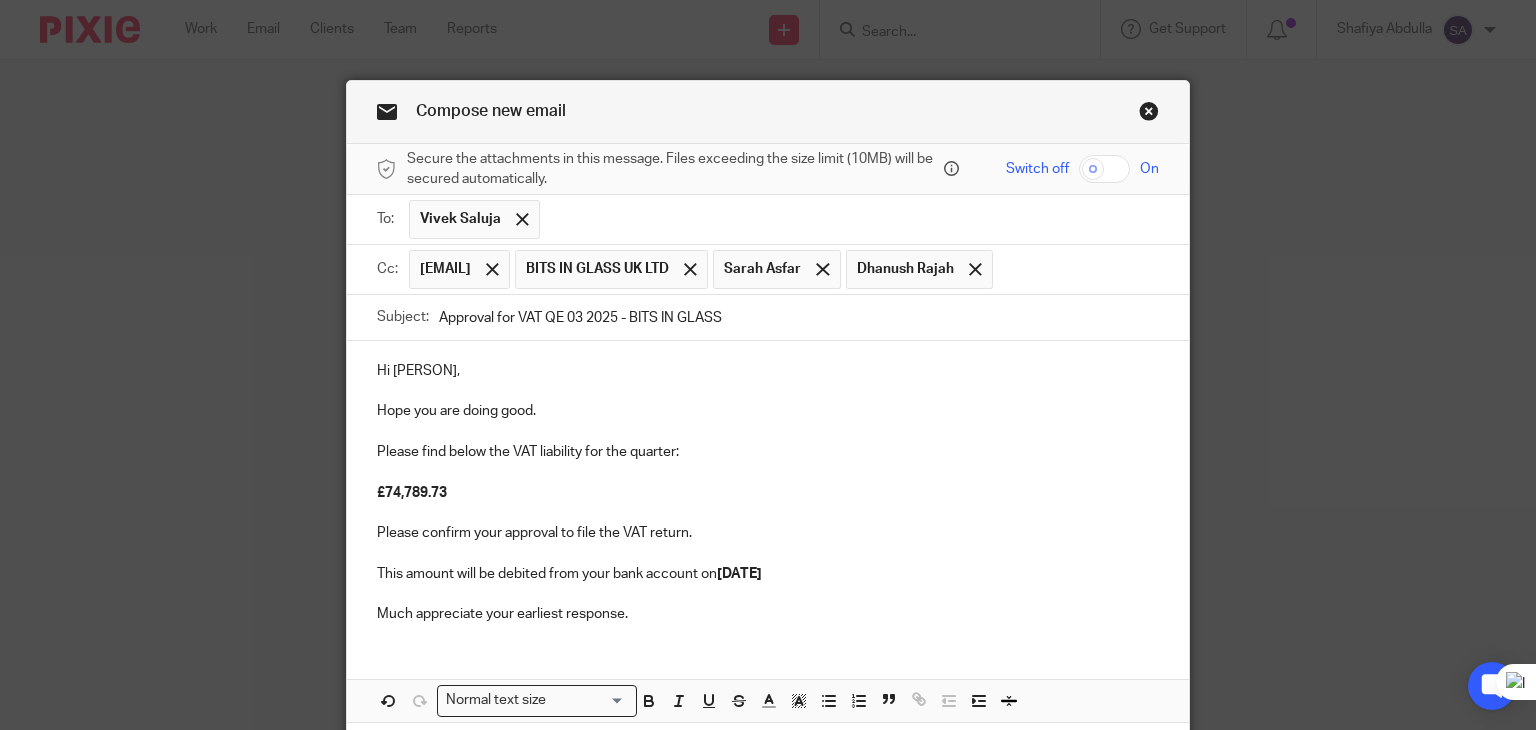 click at bounding box center (1077, 269) 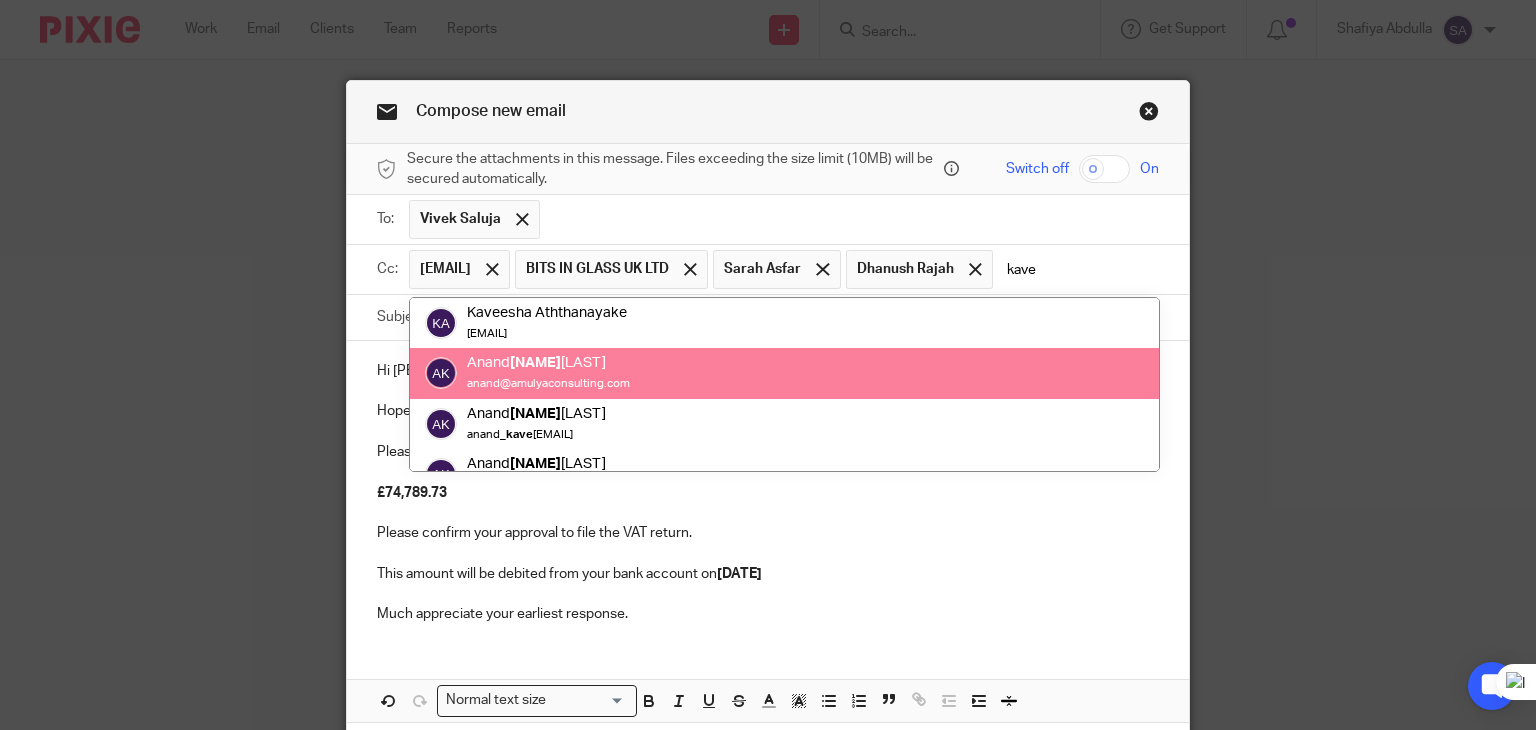 type on "kave" 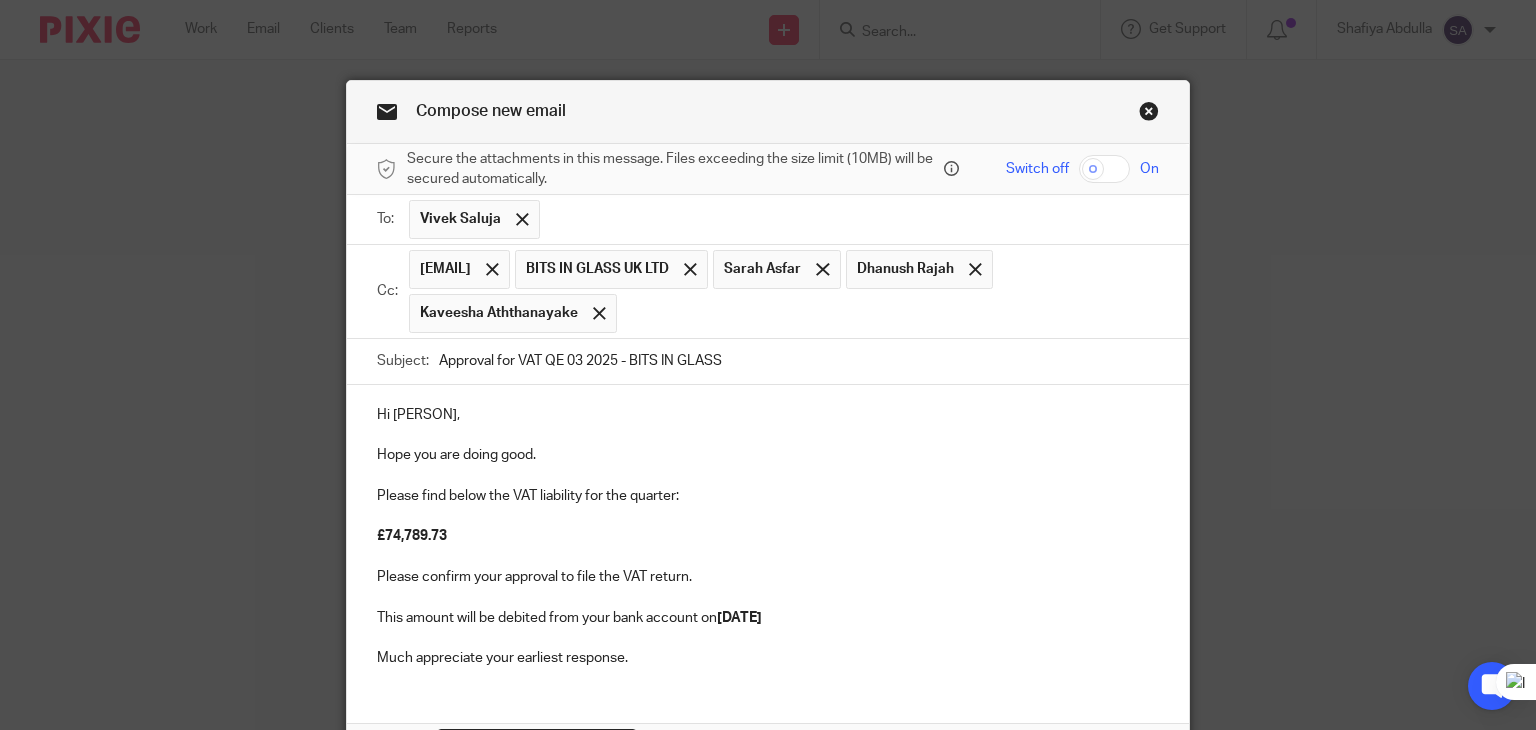 scroll, scrollTop: 100, scrollLeft: 0, axis: vertical 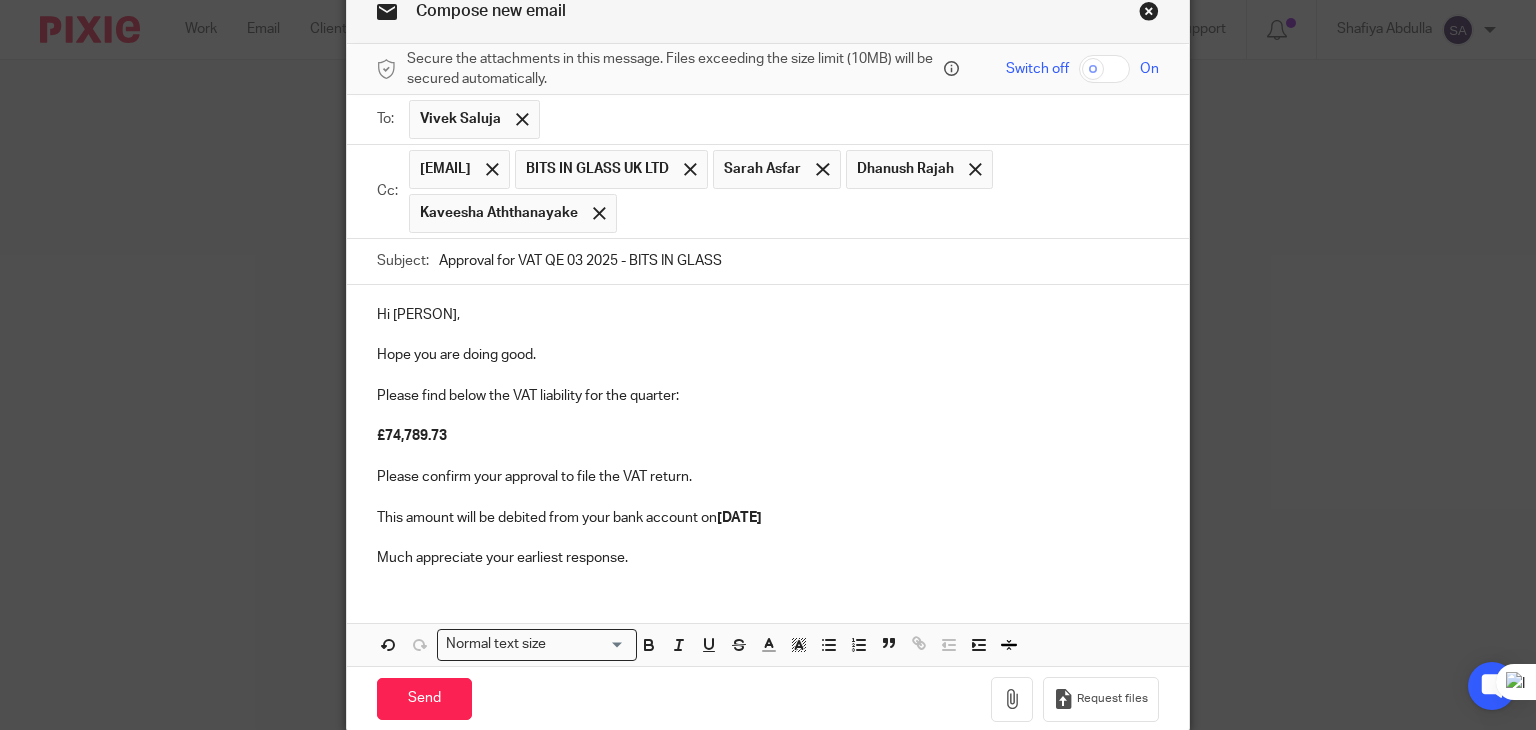 click on "Approval for VAT QE 03 2025 - BITS IN GLASS" at bounding box center (799, 261) 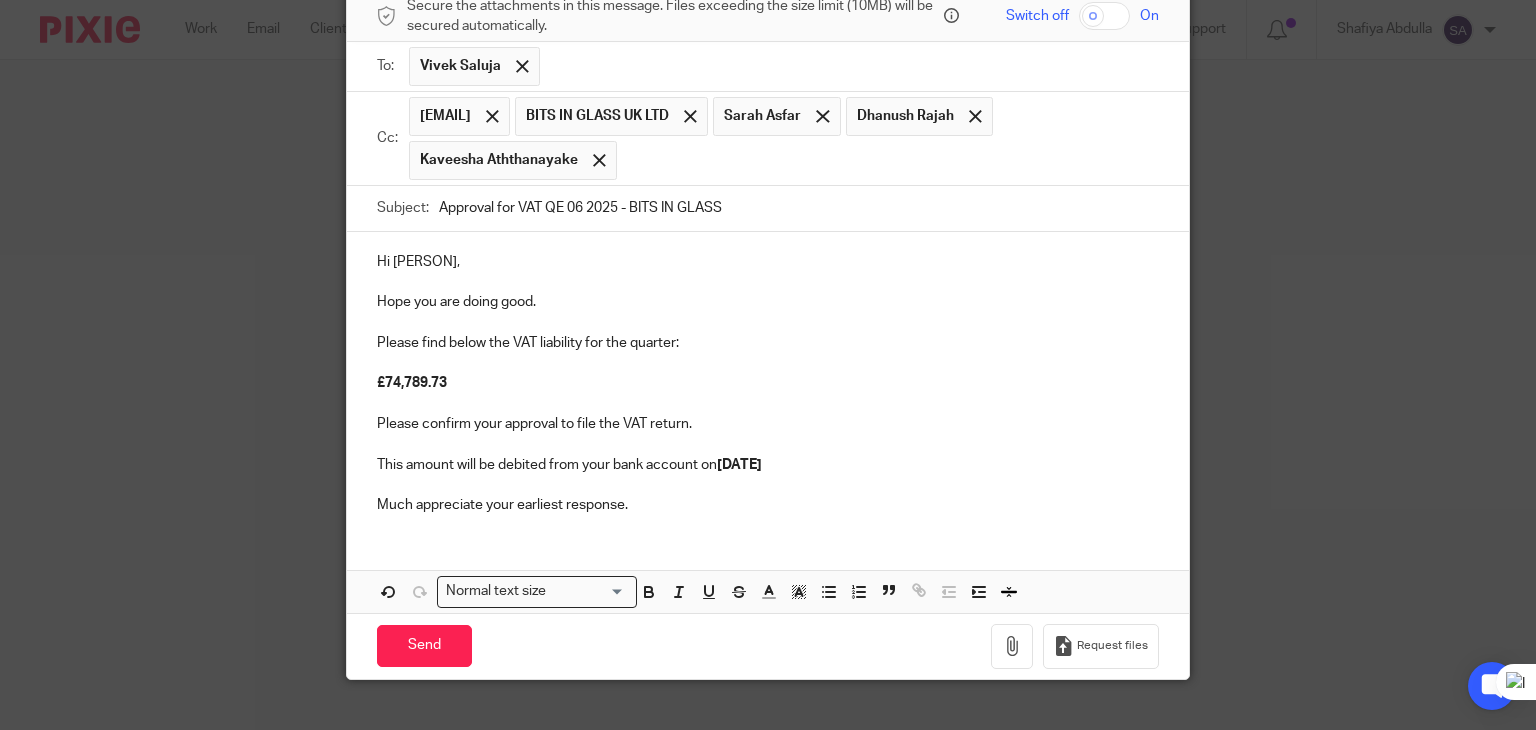 scroll, scrollTop: 180, scrollLeft: 0, axis: vertical 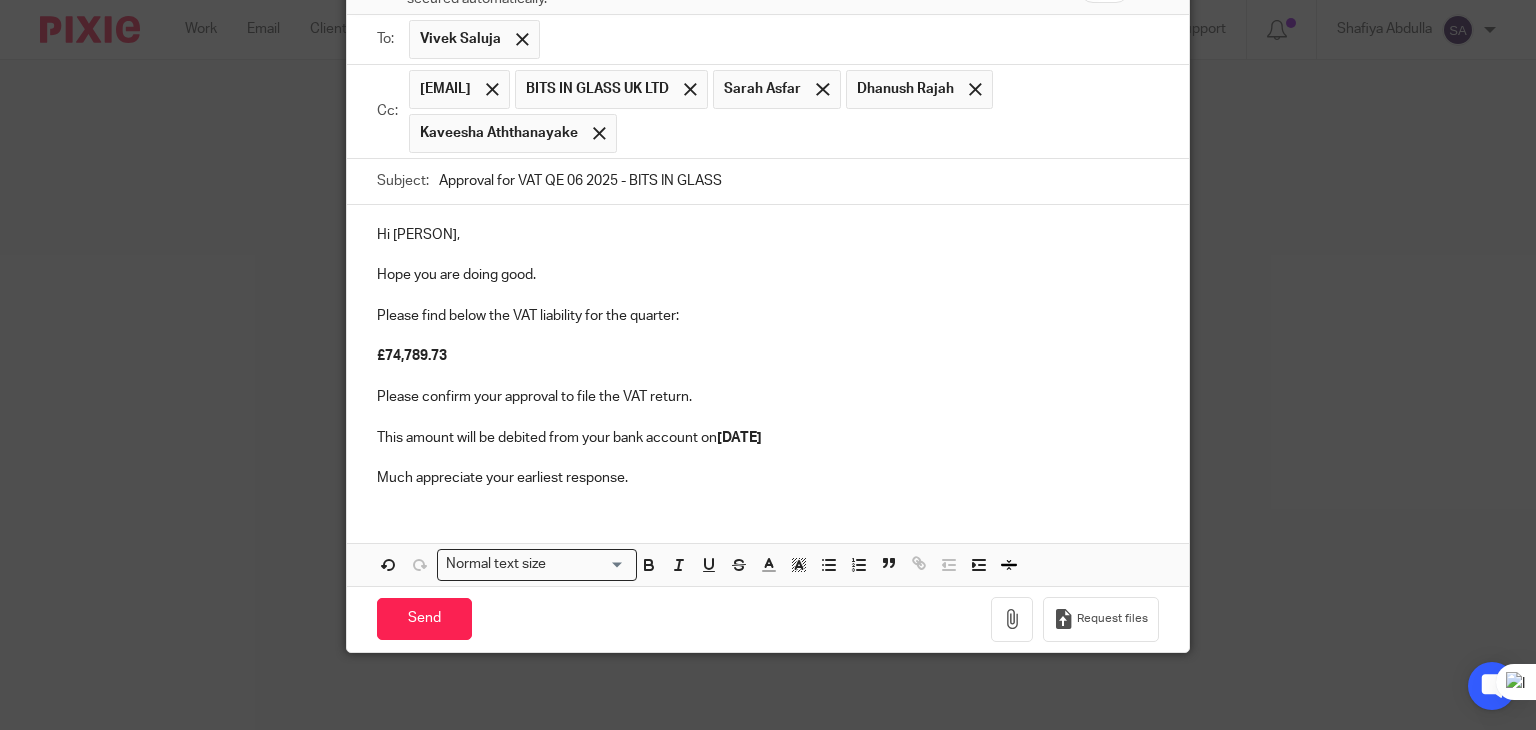 type on "Approval for VAT QE 06 2025 - BITS IN GLASS" 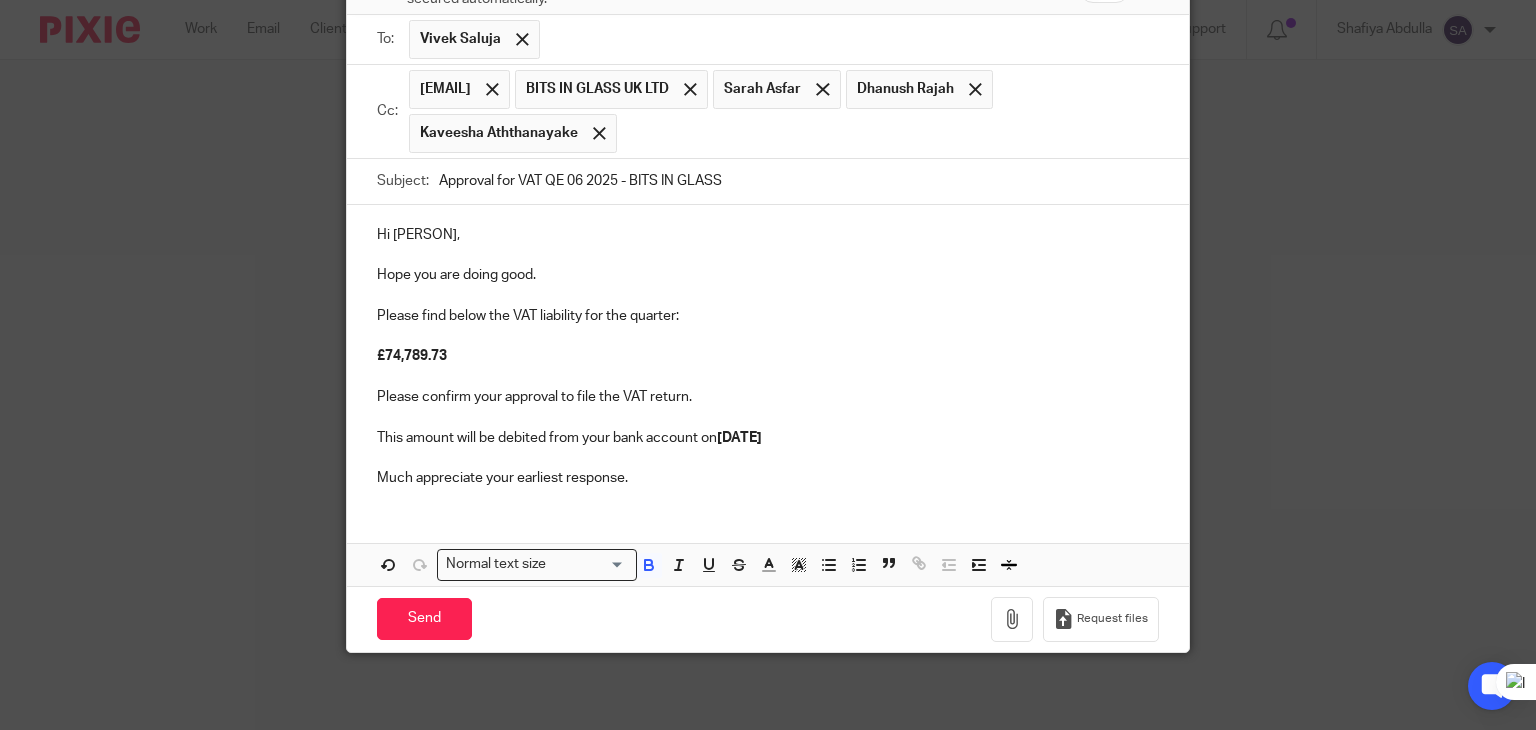 type 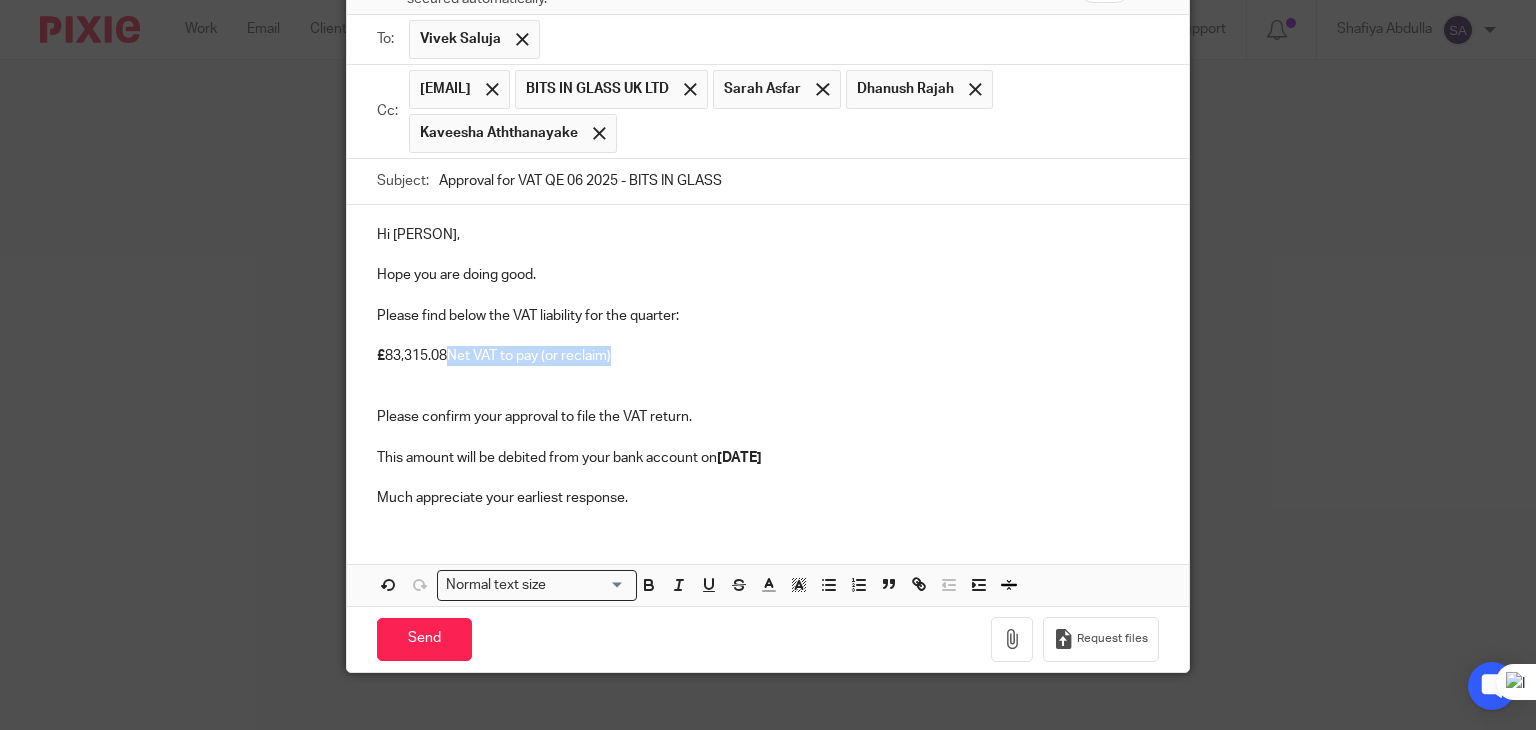 drag, startPoint x: 648, startPoint y: 357, endPoint x: 442, endPoint y: 360, distance: 206.02185 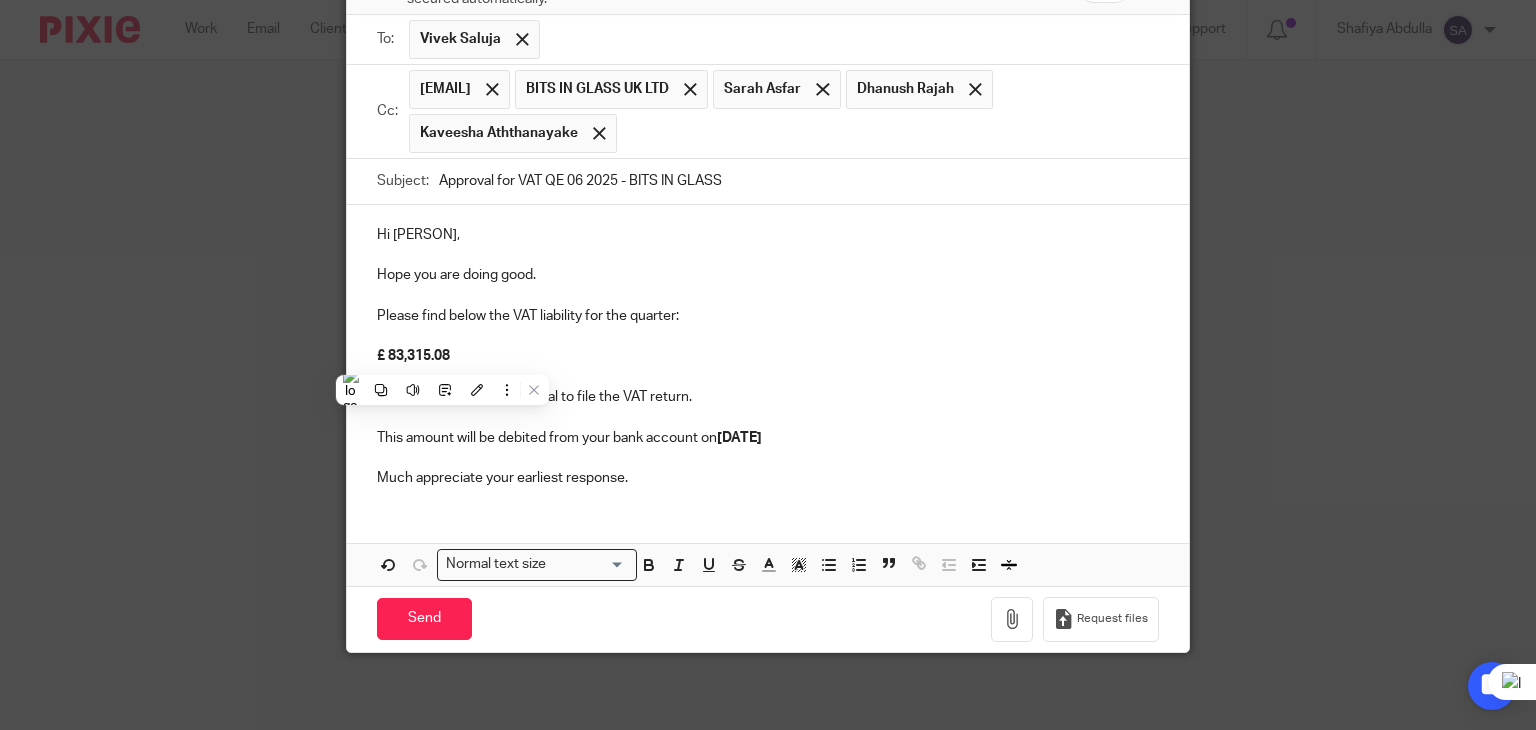 click at bounding box center [768, 336] 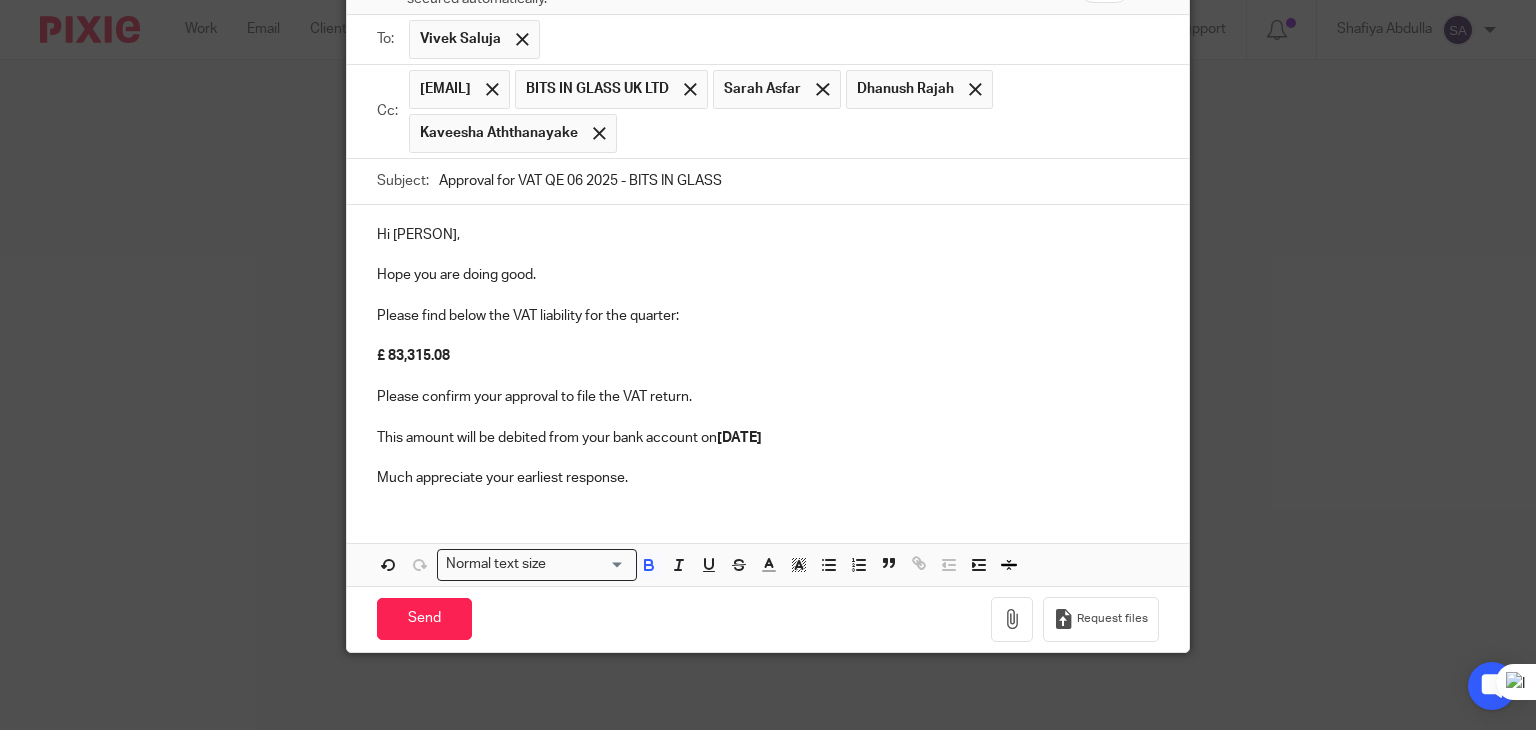 click on "[DATE]" at bounding box center [739, 438] 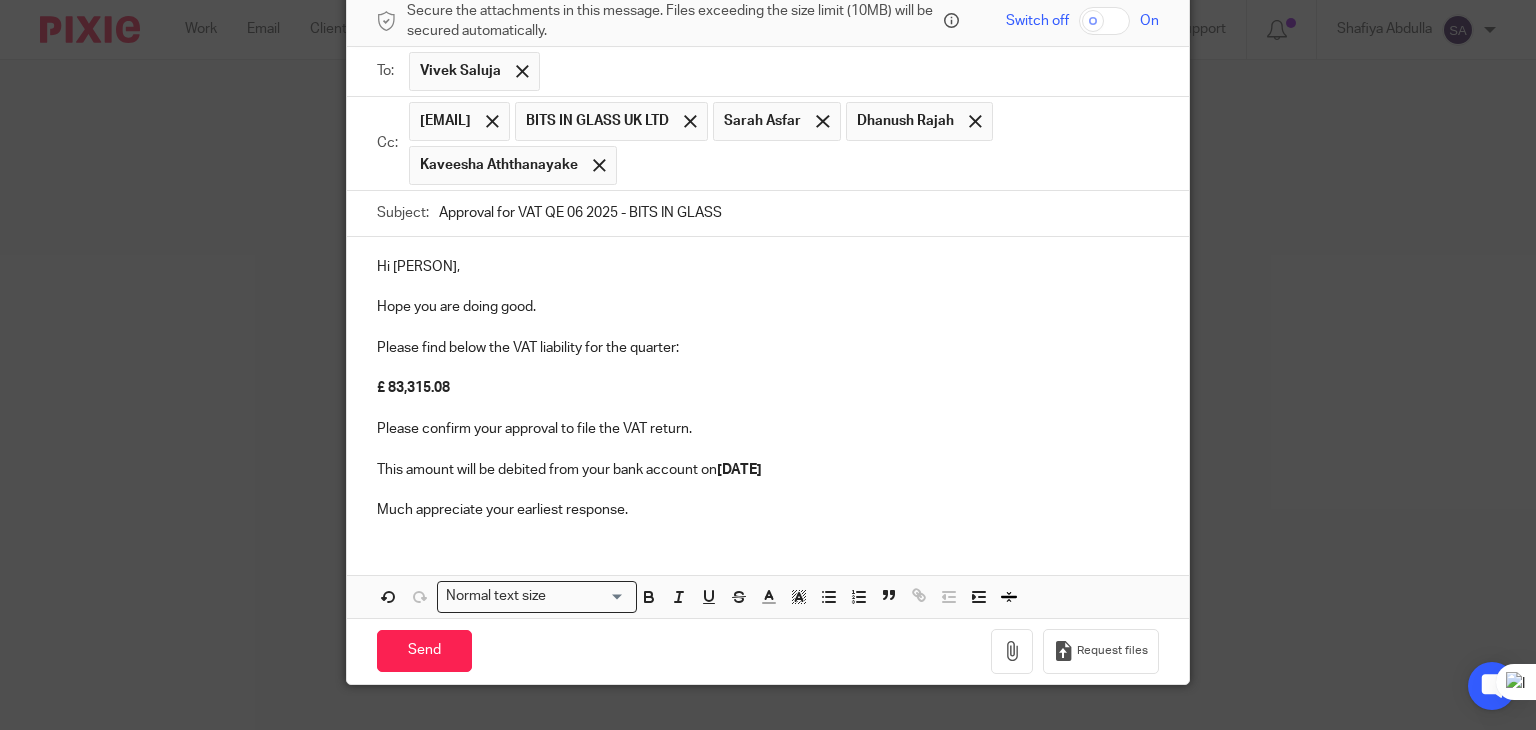 scroll, scrollTop: 180, scrollLeft: 0, axis: vertical 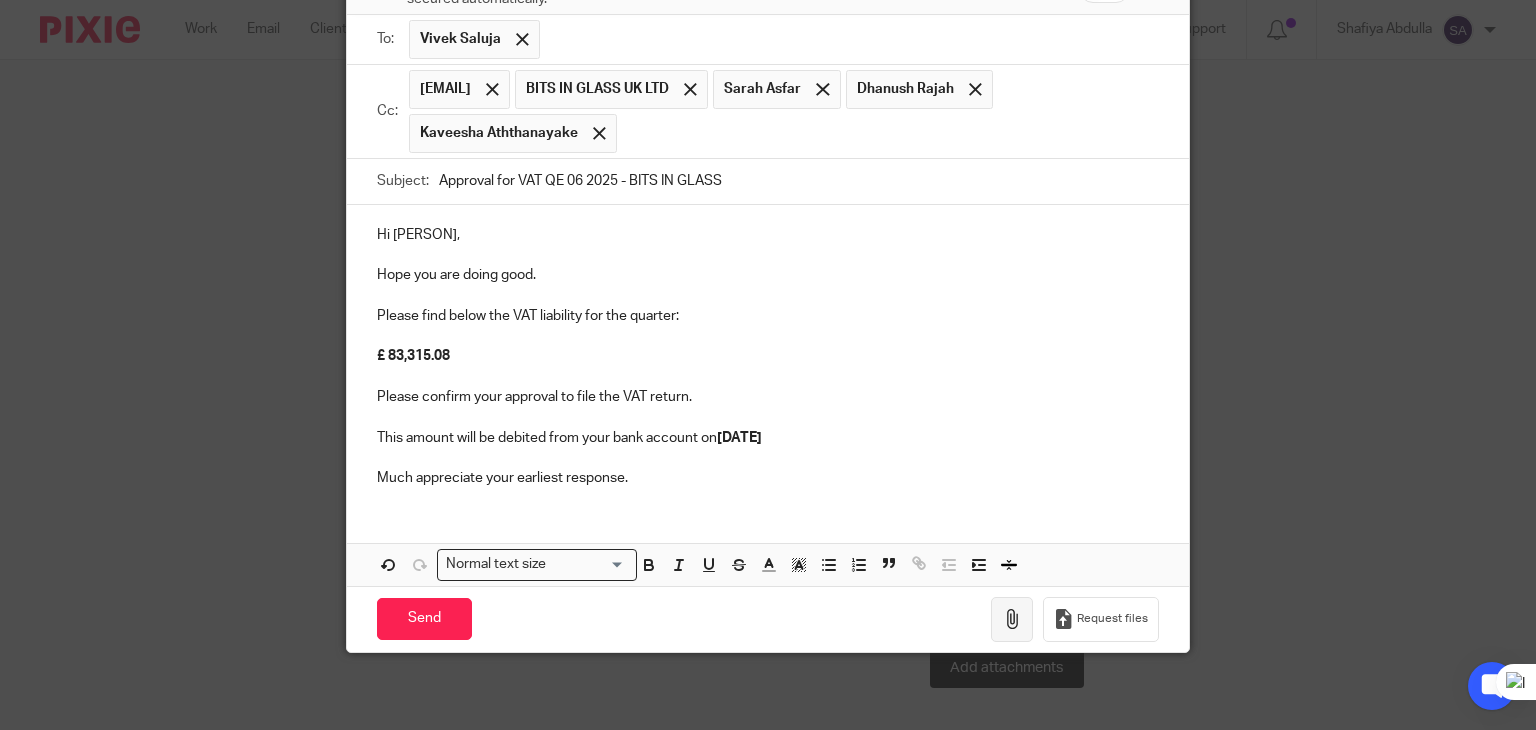 click at bounding box center (1012, 619) 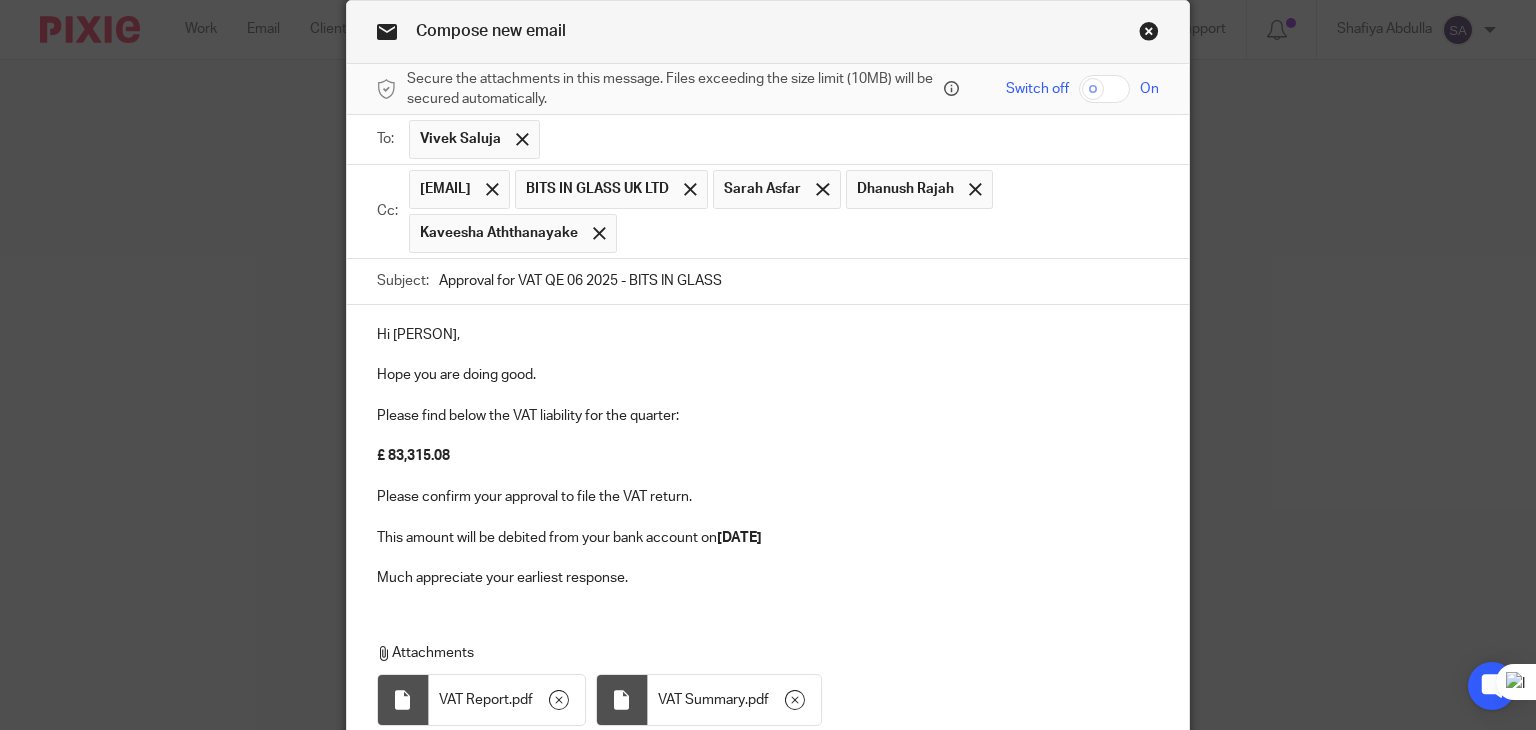 scroll, scrollTop: 180, scrollLeft: 0, axis: vertical 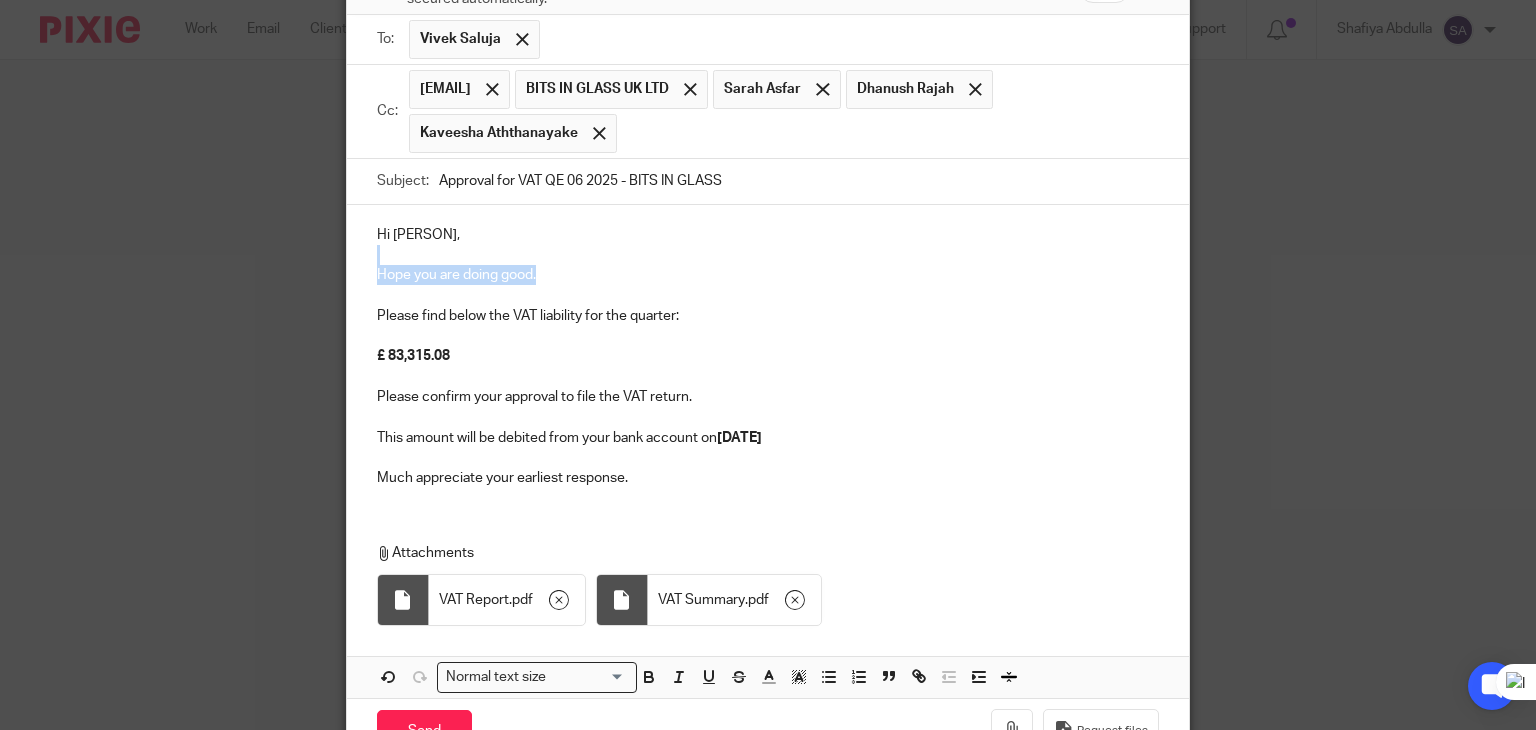 drag, startPoint x: 559, startPoint y: 274, endPoint x: 377, endPoint y: 255, distance: 182.98907 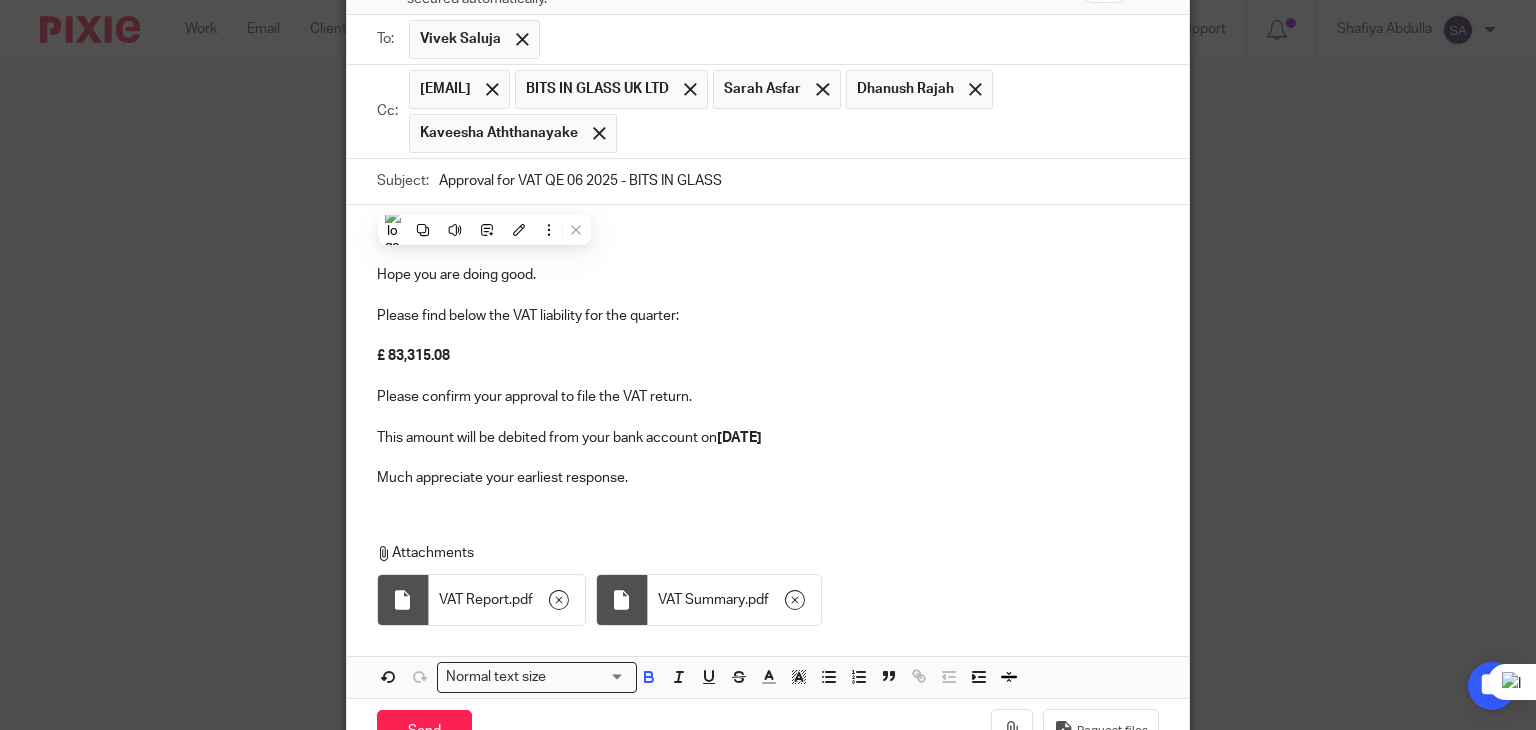 click on "£ 83,315.08" at bounding box center [768, 356] 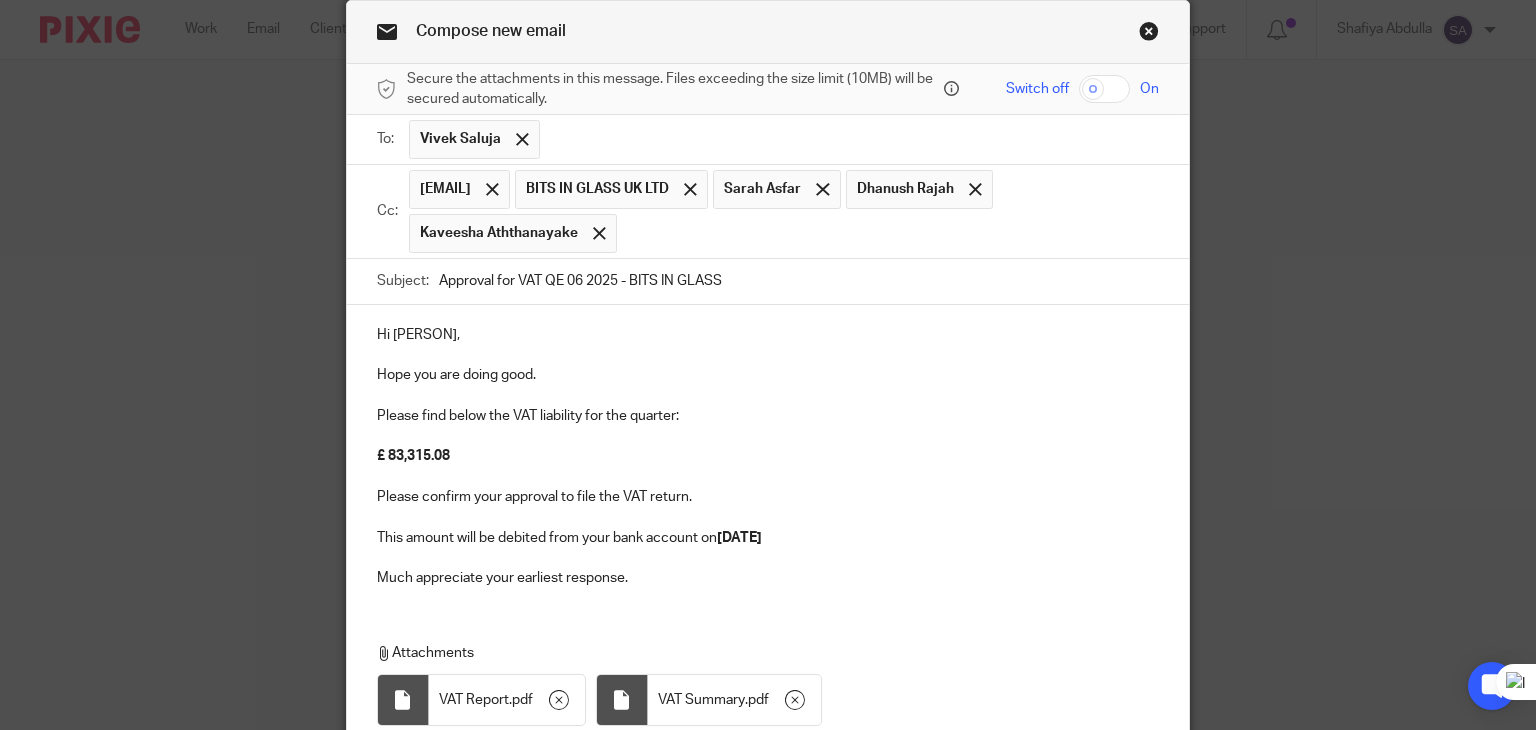 scroll, scrollTop: 280, scrollLeft: 0, axis: vertical 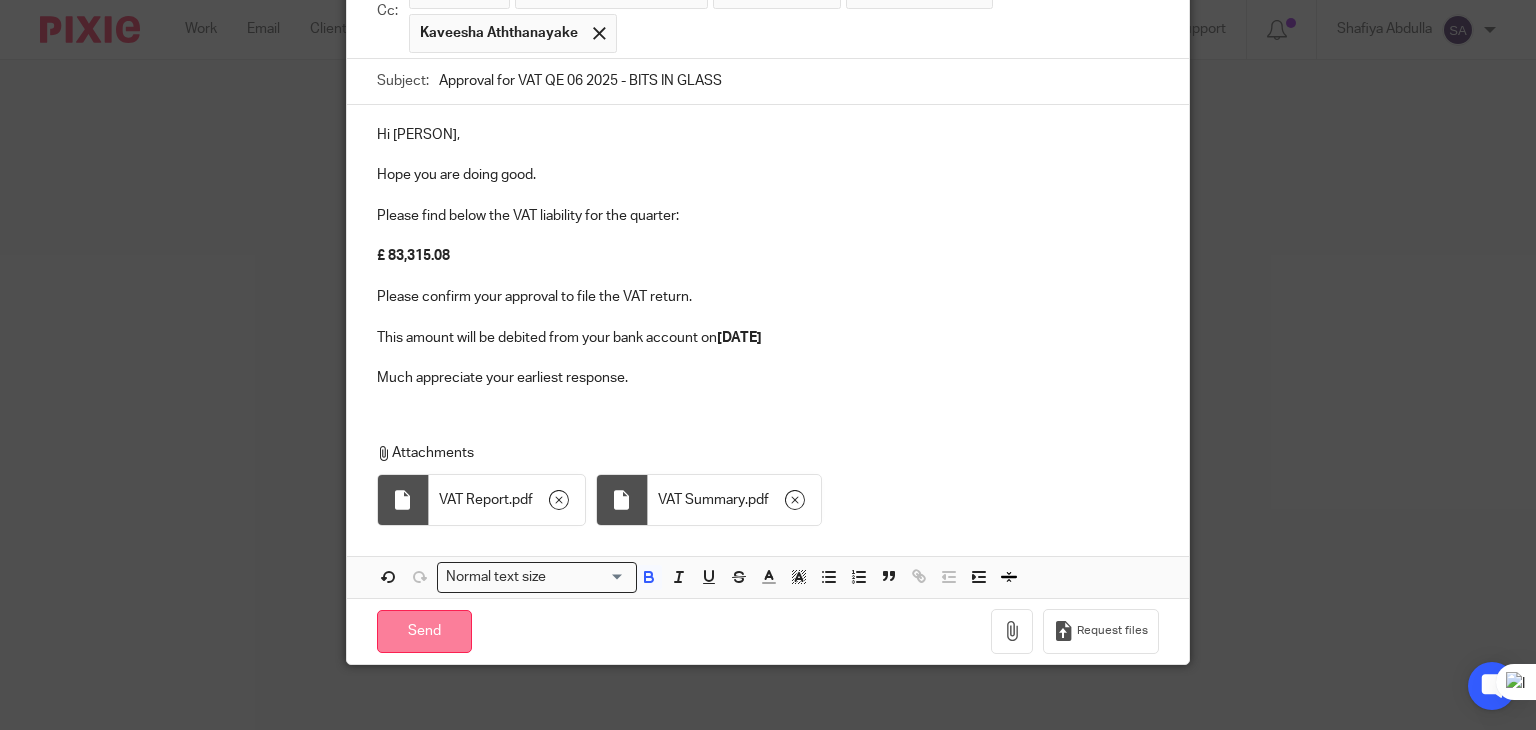 click on "Send" at bounding box center (424, 631) 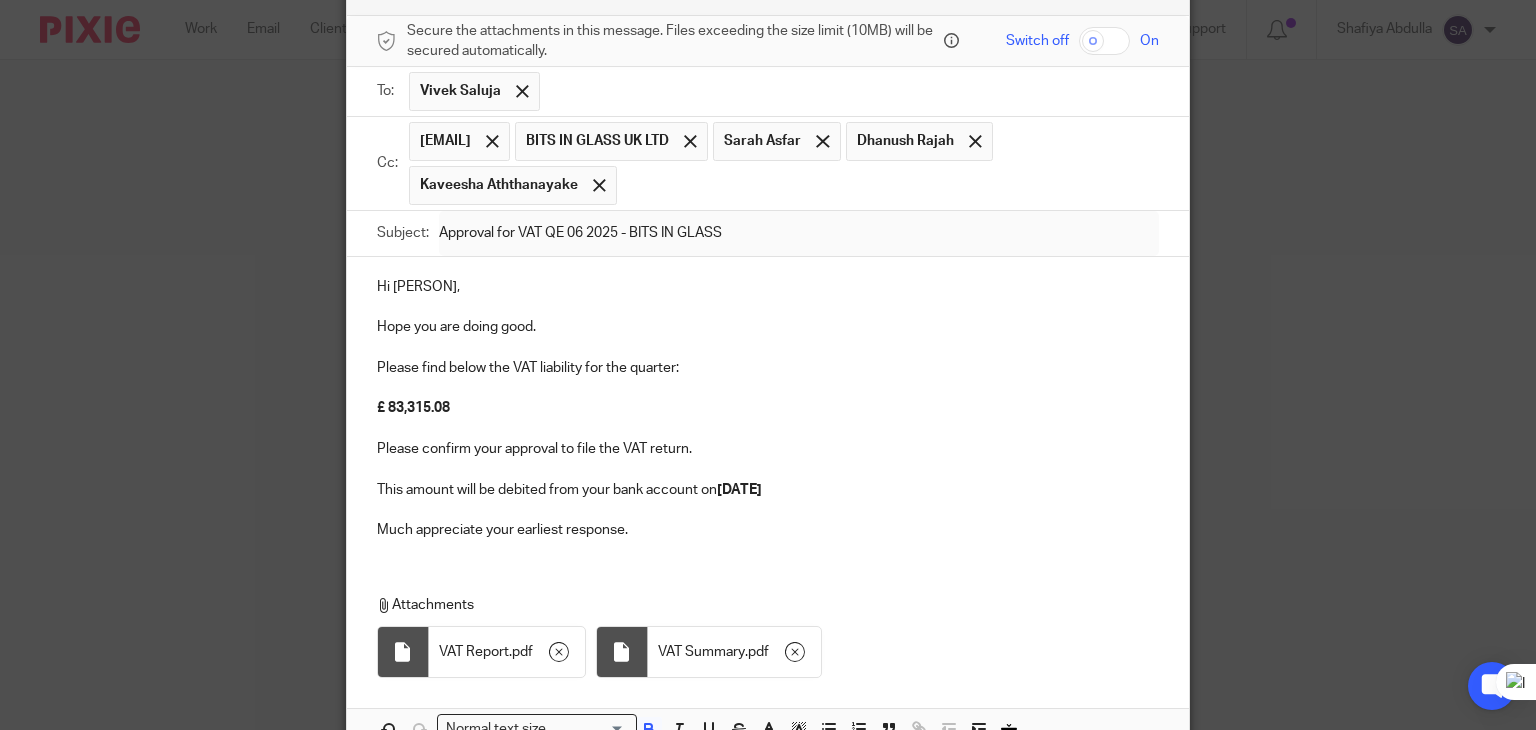 scroll, scrollTop: 80, scrollLeft: 0, axis: vertical 